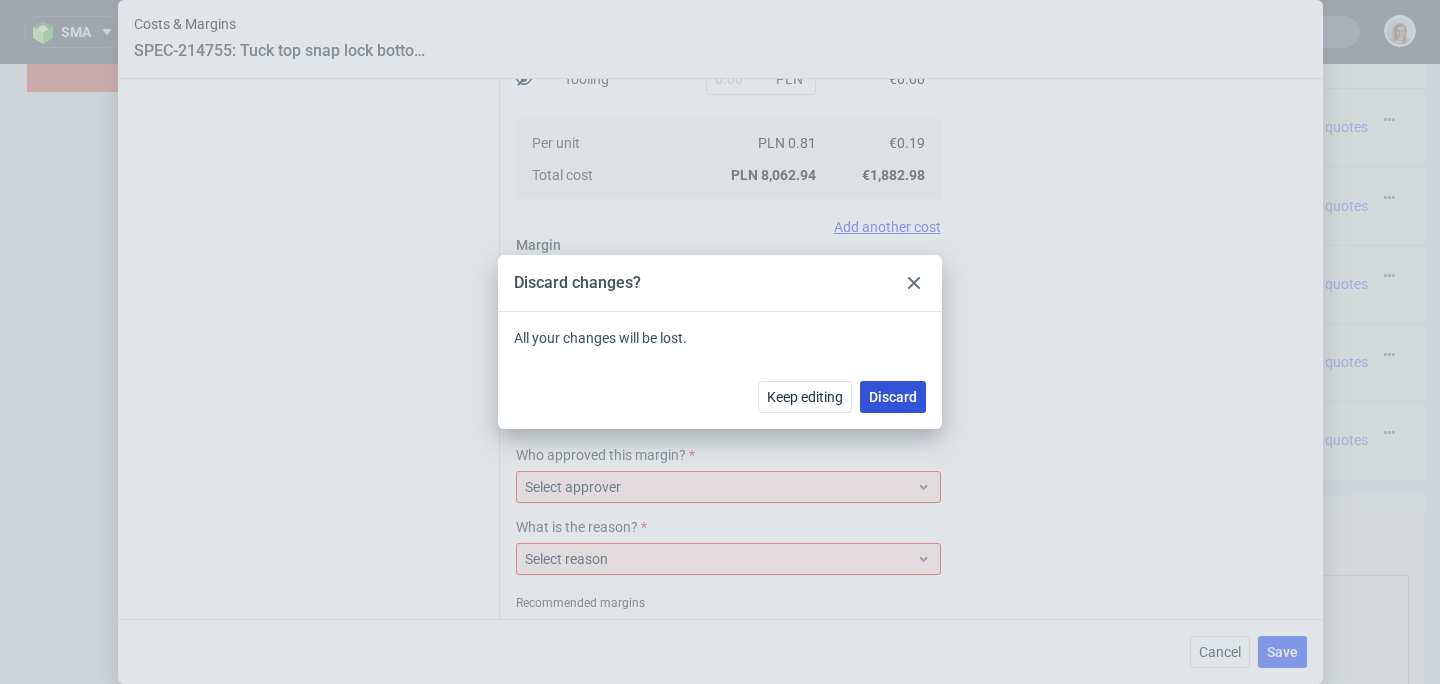 click on "Discard" at bounding box center [893, 397] 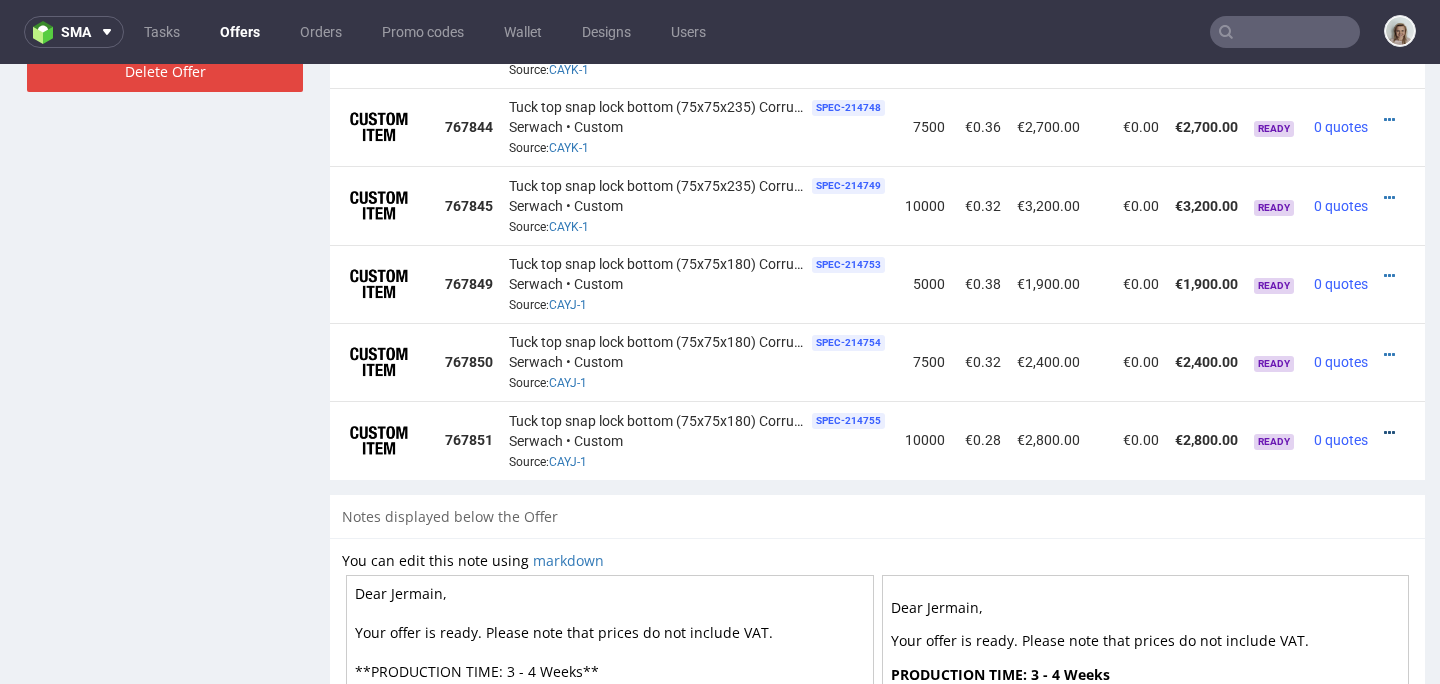 click at bounding box center [1389, 433] 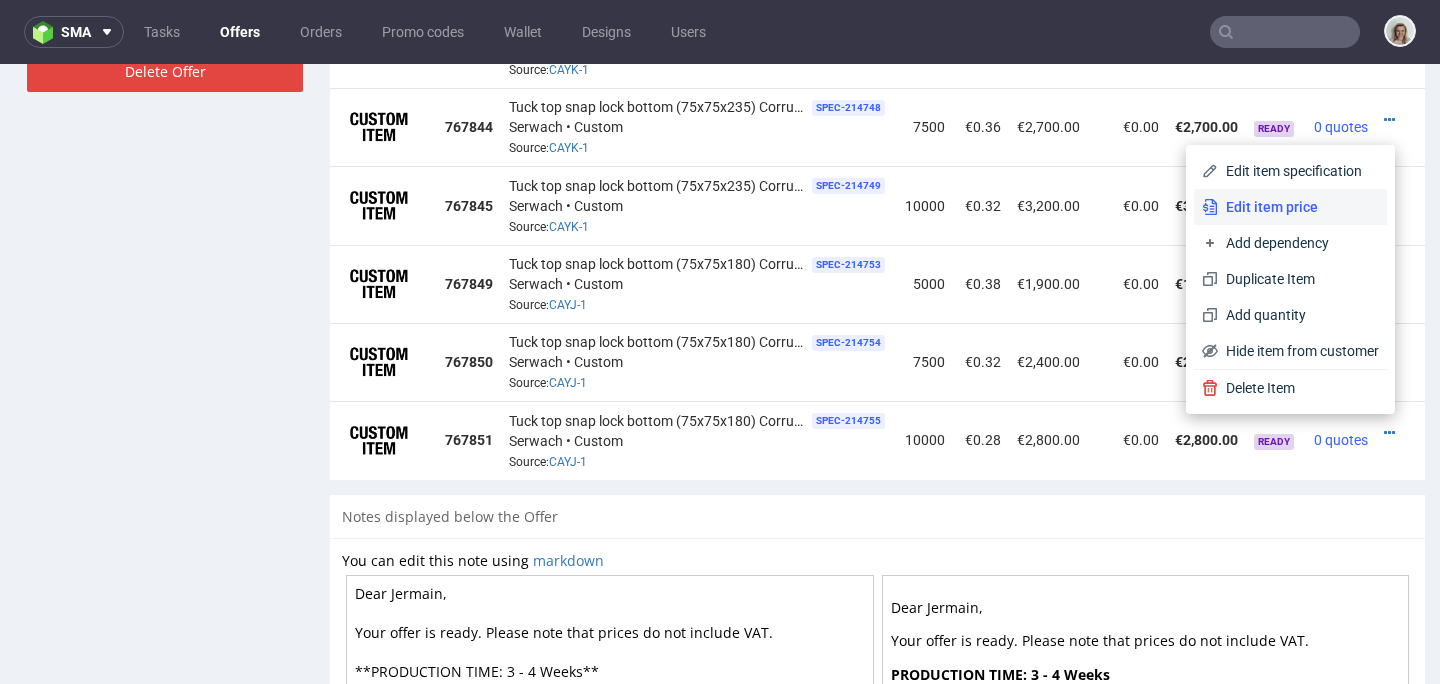 click on "Edit item price" at bounding box center (1298, 207) 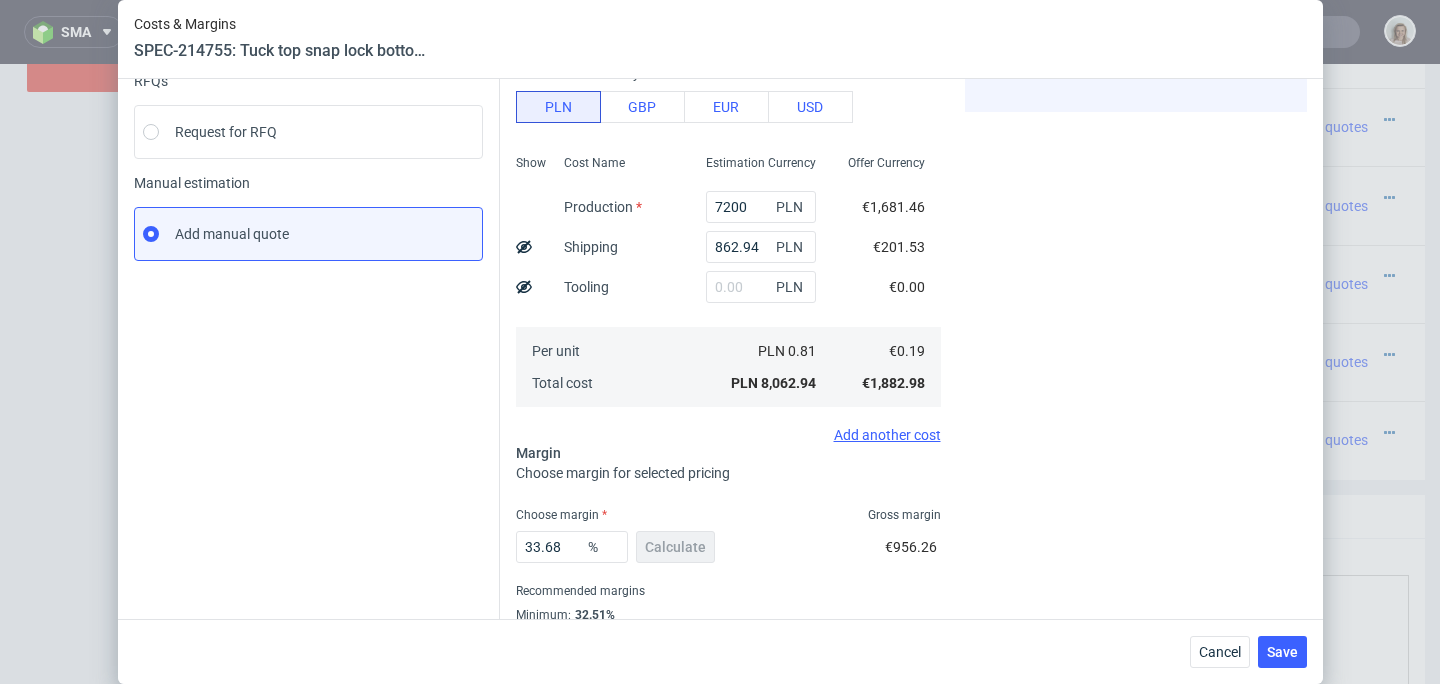 scroll, scrollTop: 288, scrollLeft: 0, axis: vertical 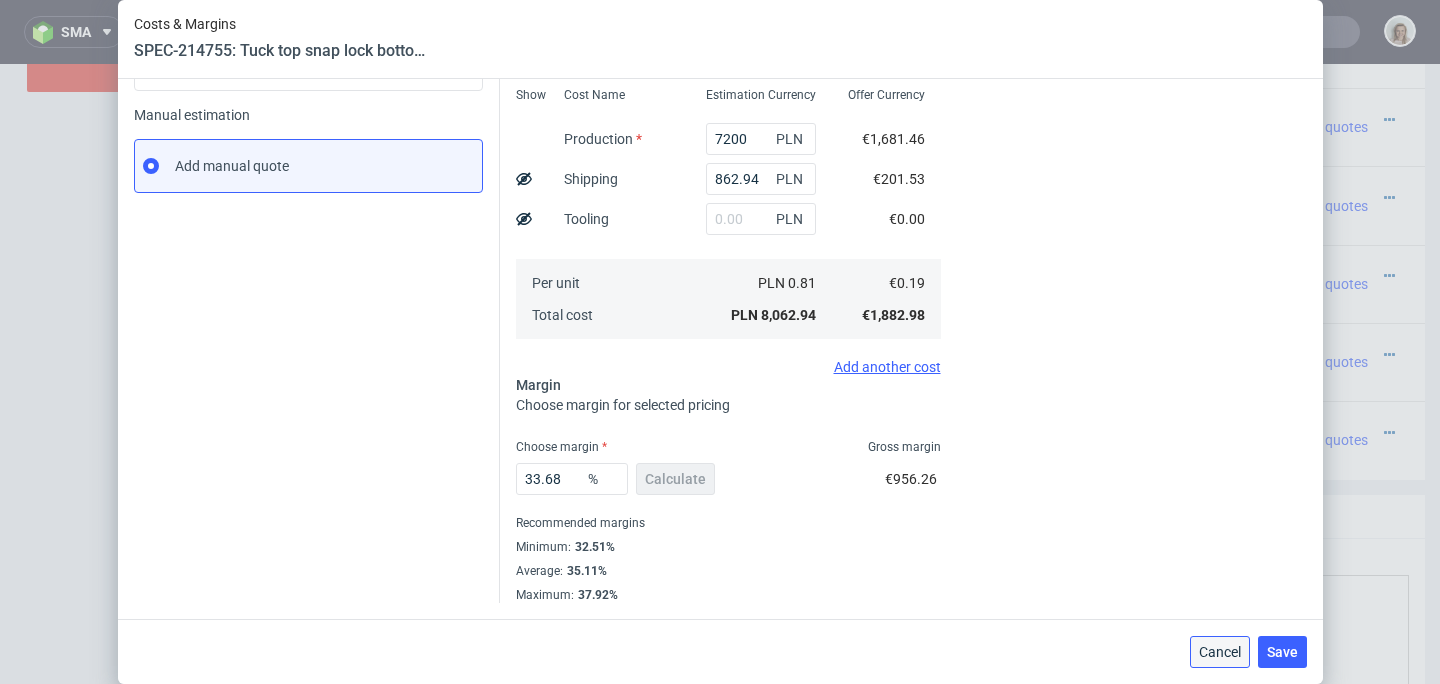 click on "Cancel" at bounding box center [1220, 652] 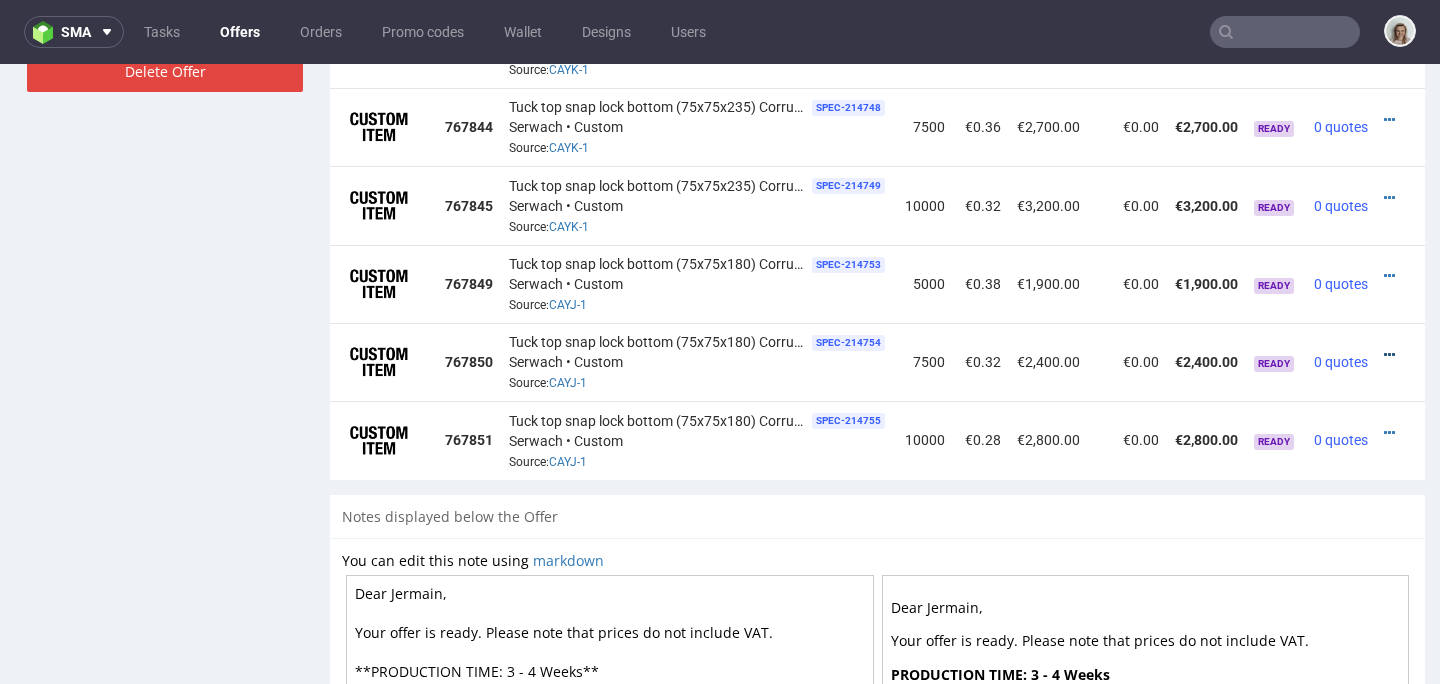 click at bounding box center [1389, 355] 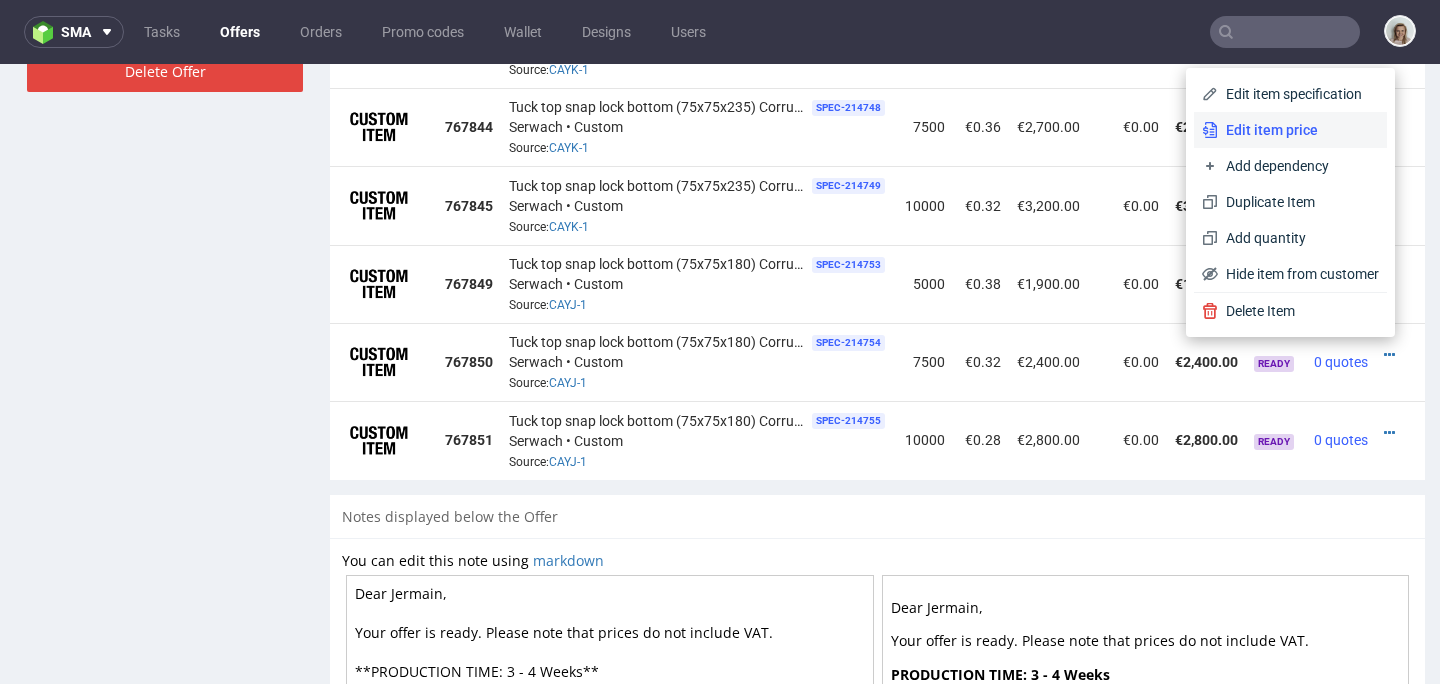 click on "Edit item price" at bounding box center (1298, 130) 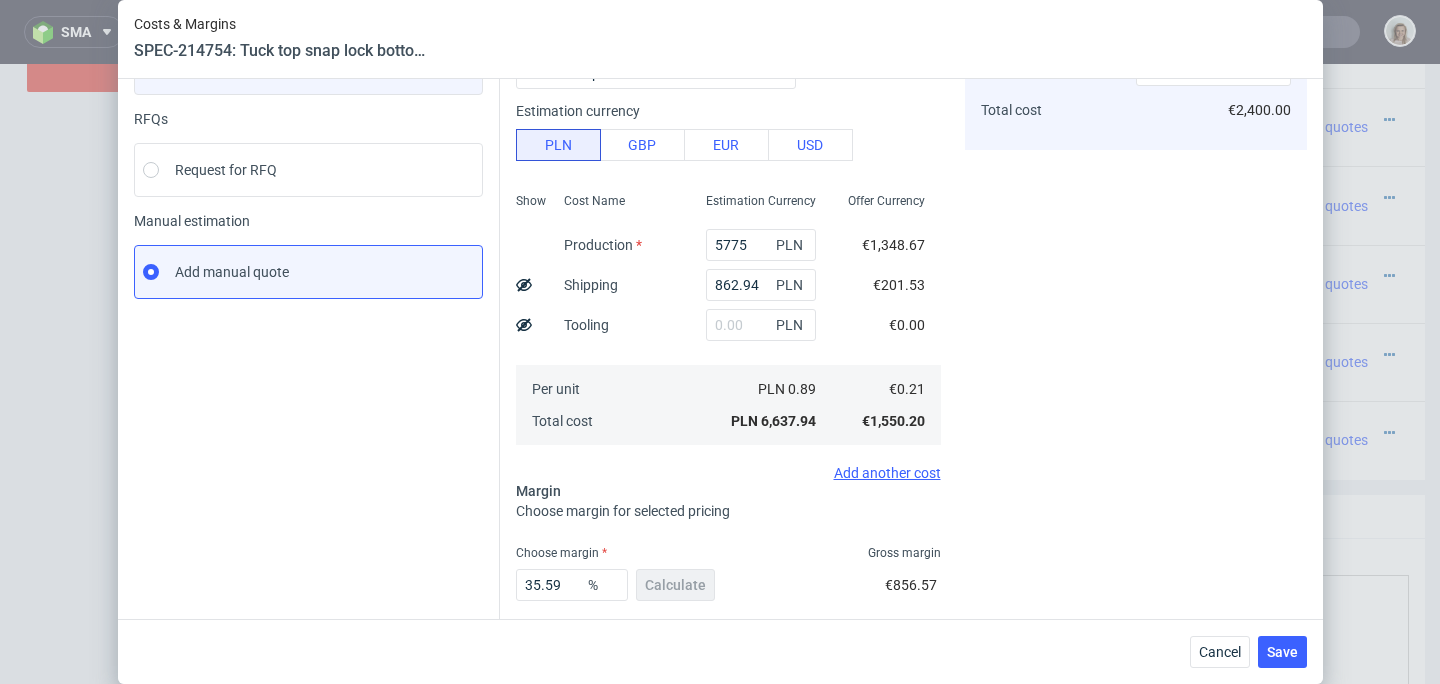 scroll, scrollTop: 288, scrollLeft: 0, axis: vertical 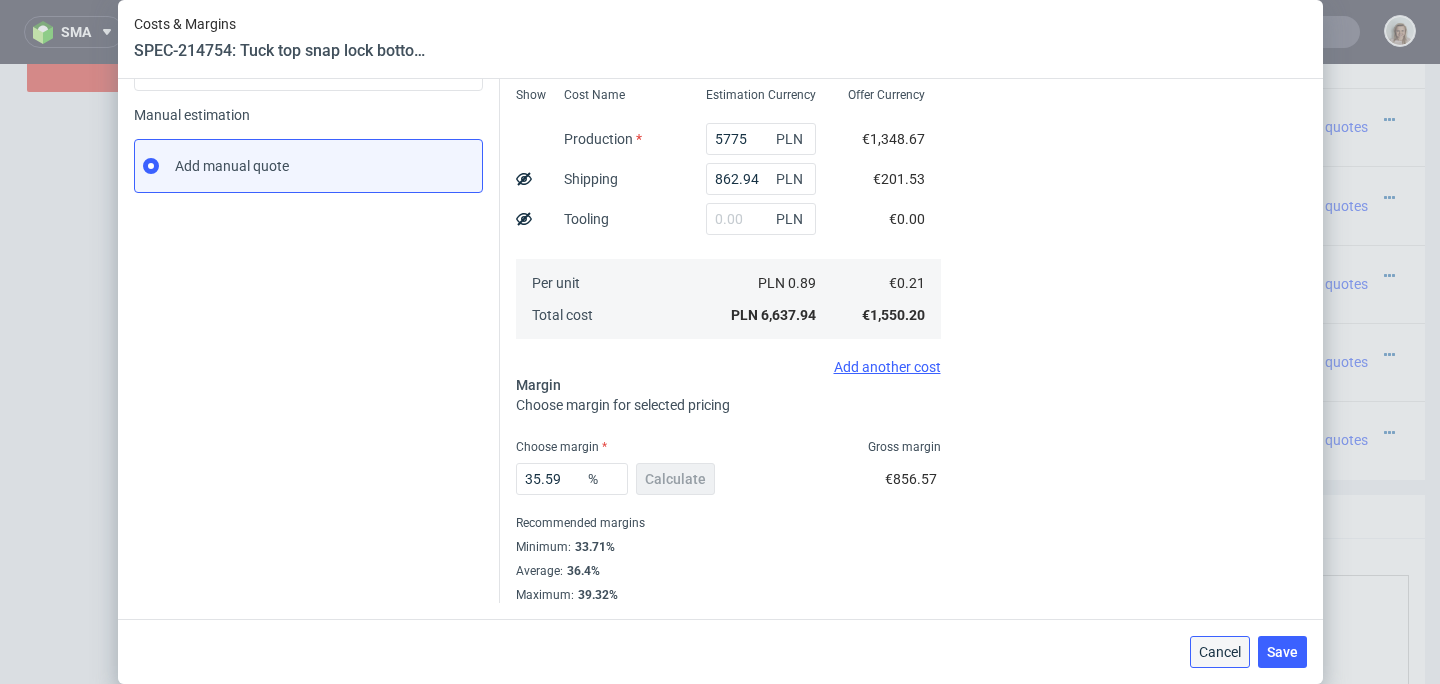click on "Cancel" at bounding box center (1220, 652) 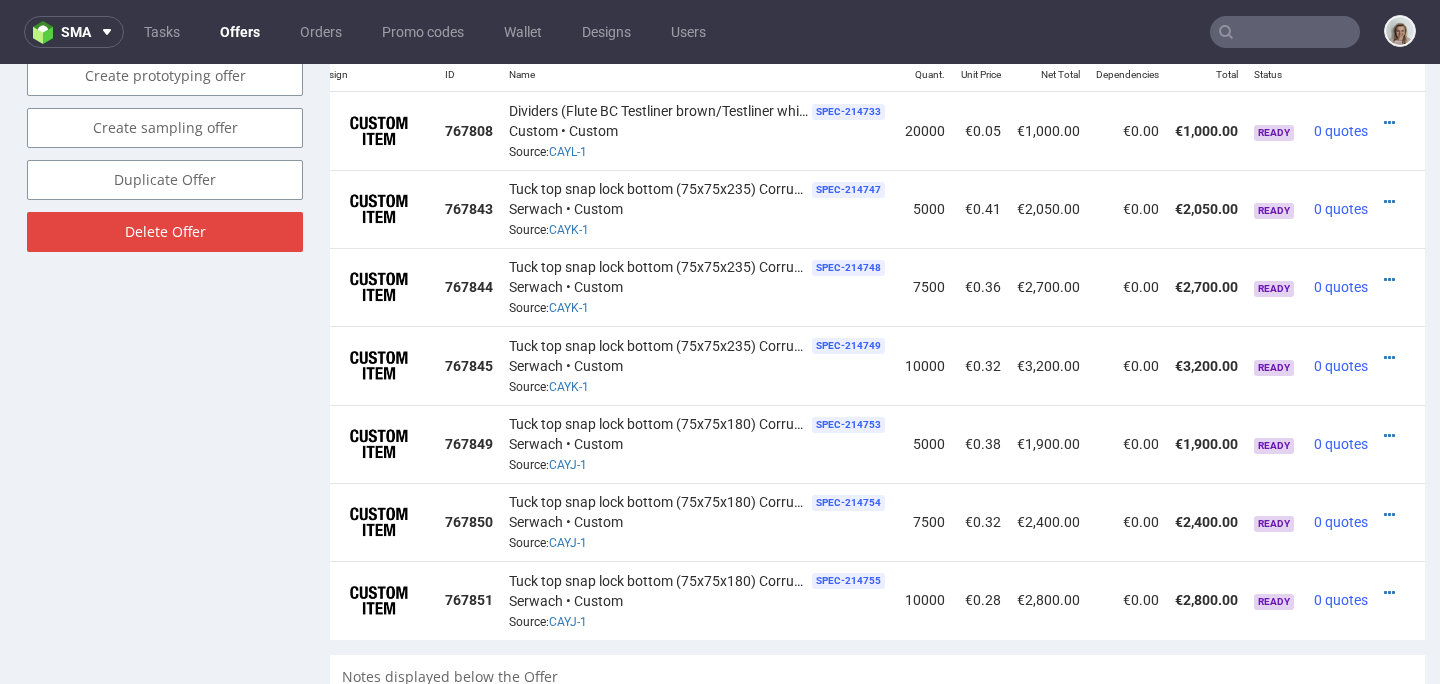 scroll, scrollTop: 1226, scrollLeft: 0, axis: vertical 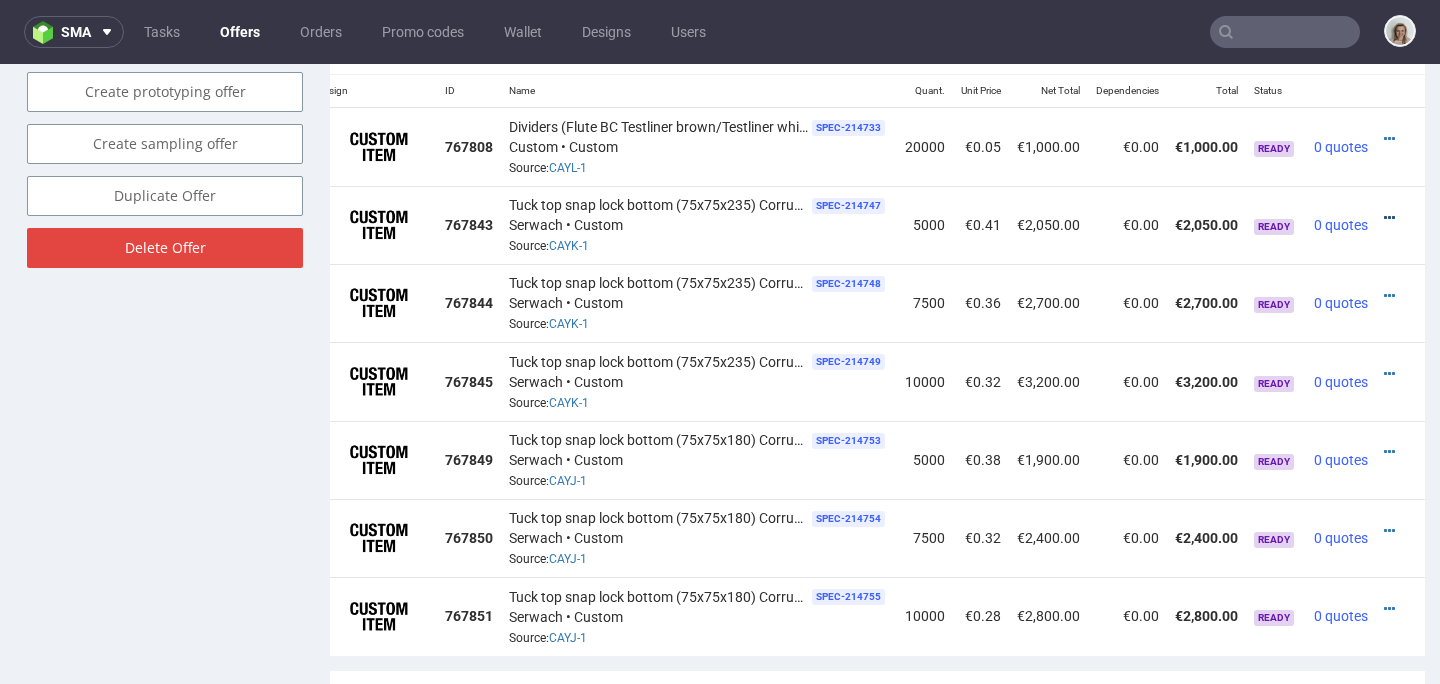 click at bounding box center [1389, 218] 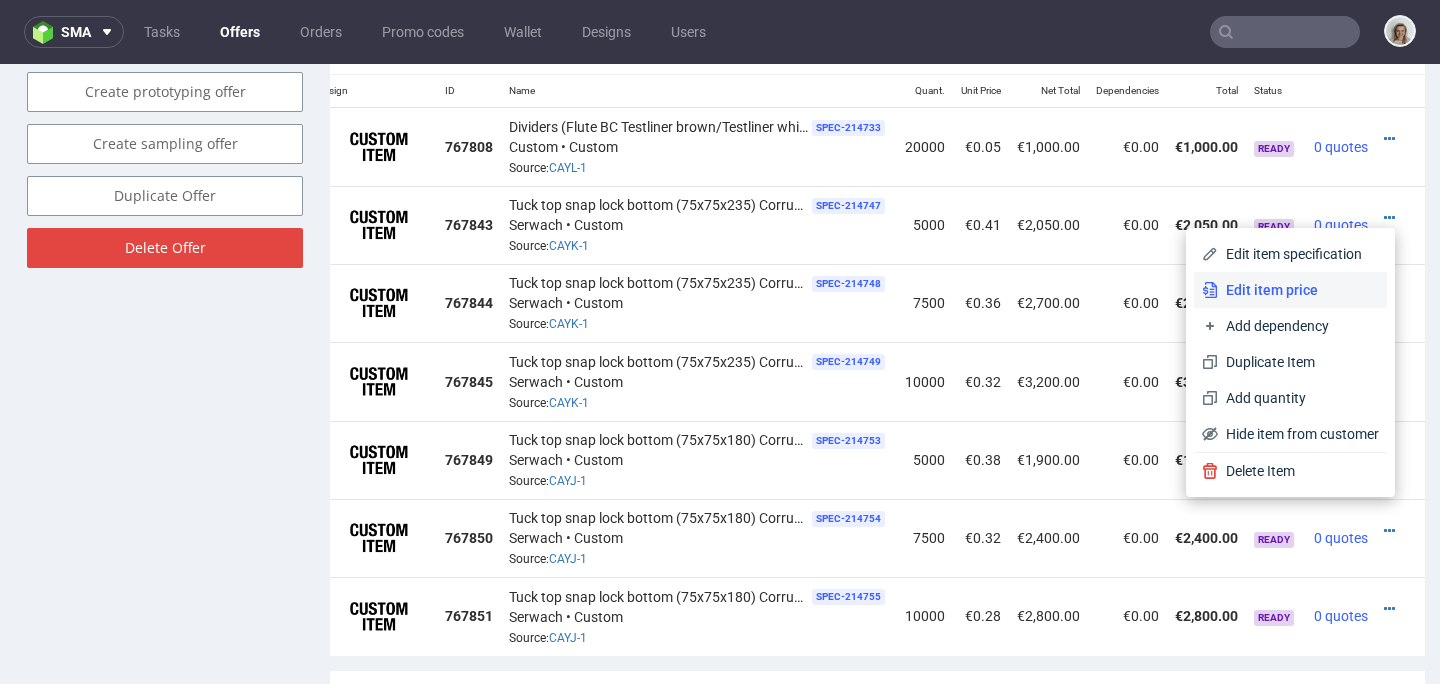 click on "Edit item price" at bounding box center [1298, 290] 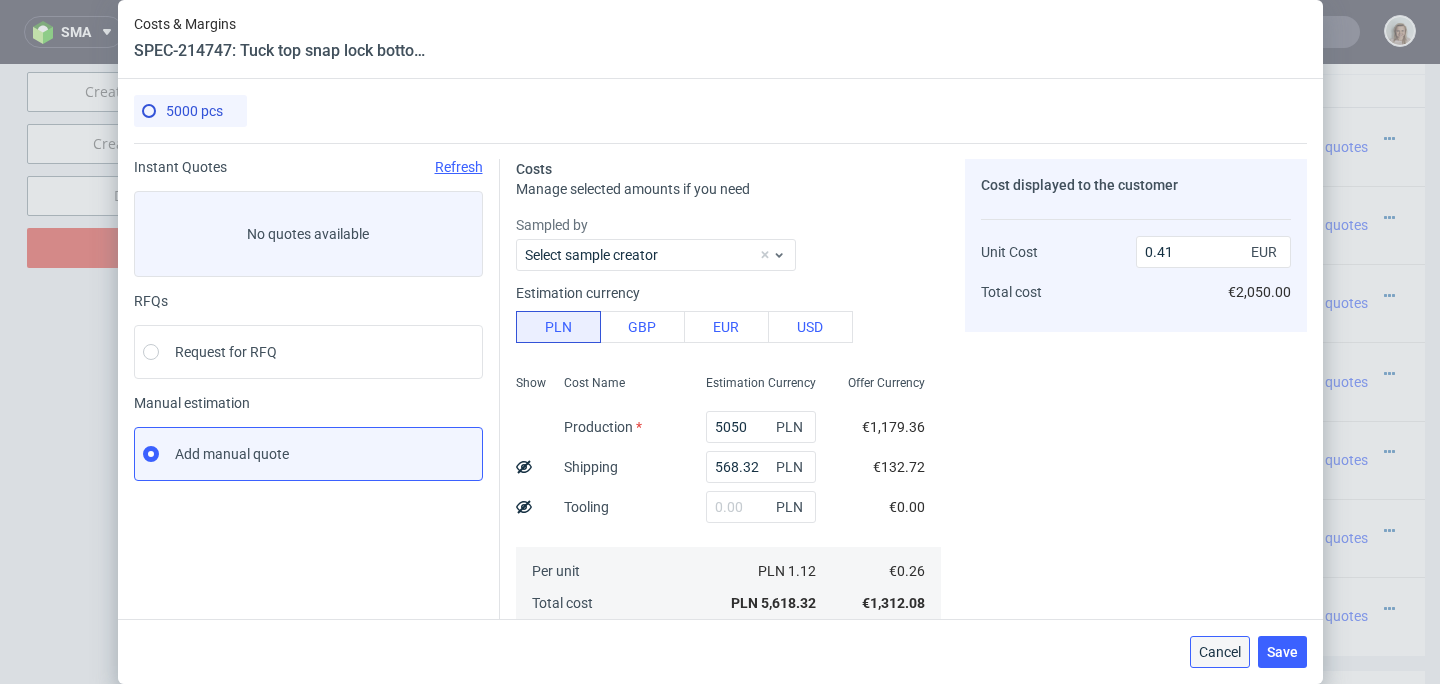 click on "Cancel" at bounding box center (1220, 652) 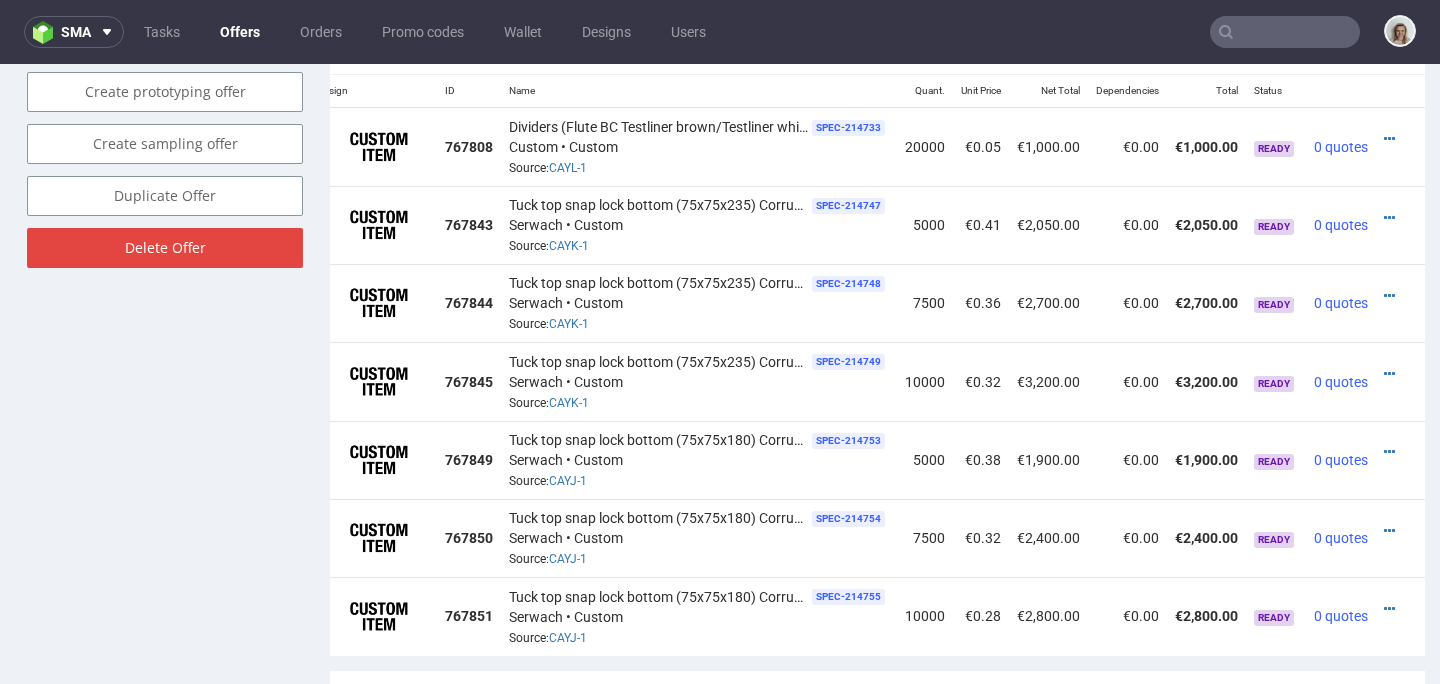 click at bounding box center (1394, 218) 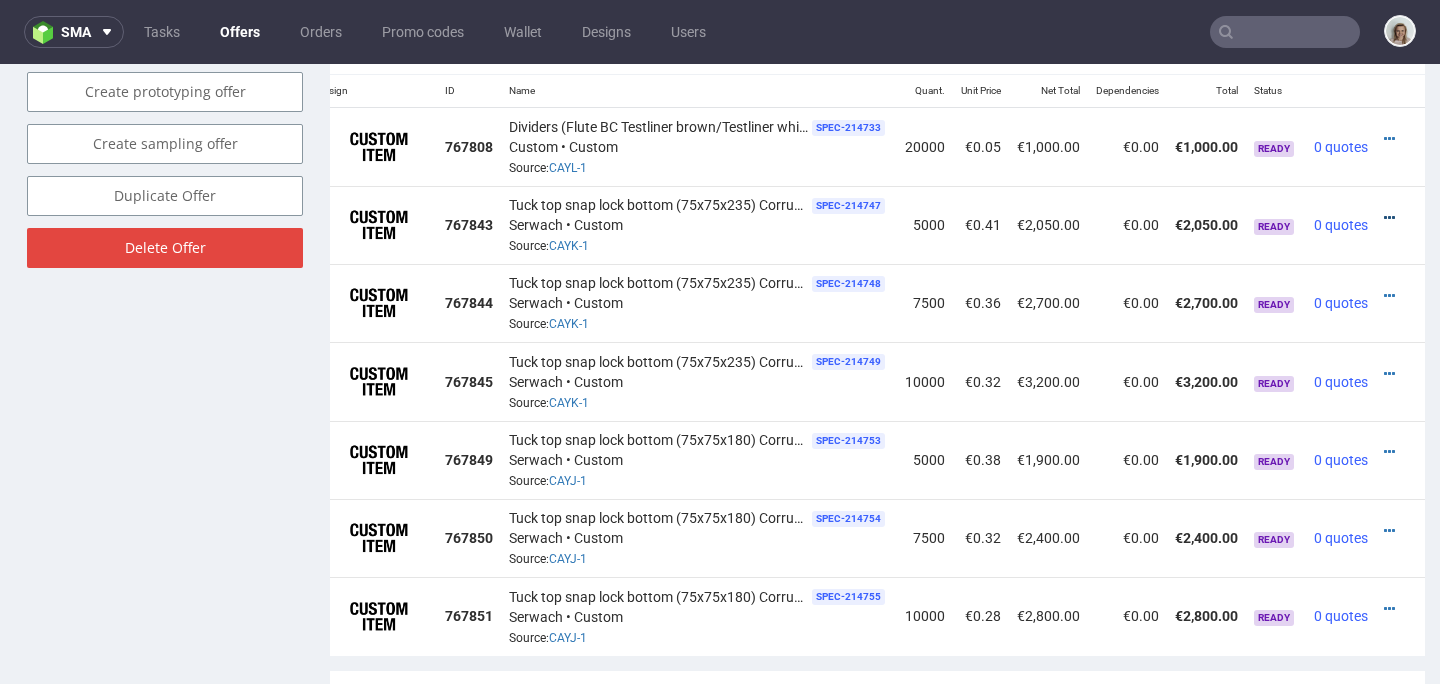 click at bounding box center (1389, 218) 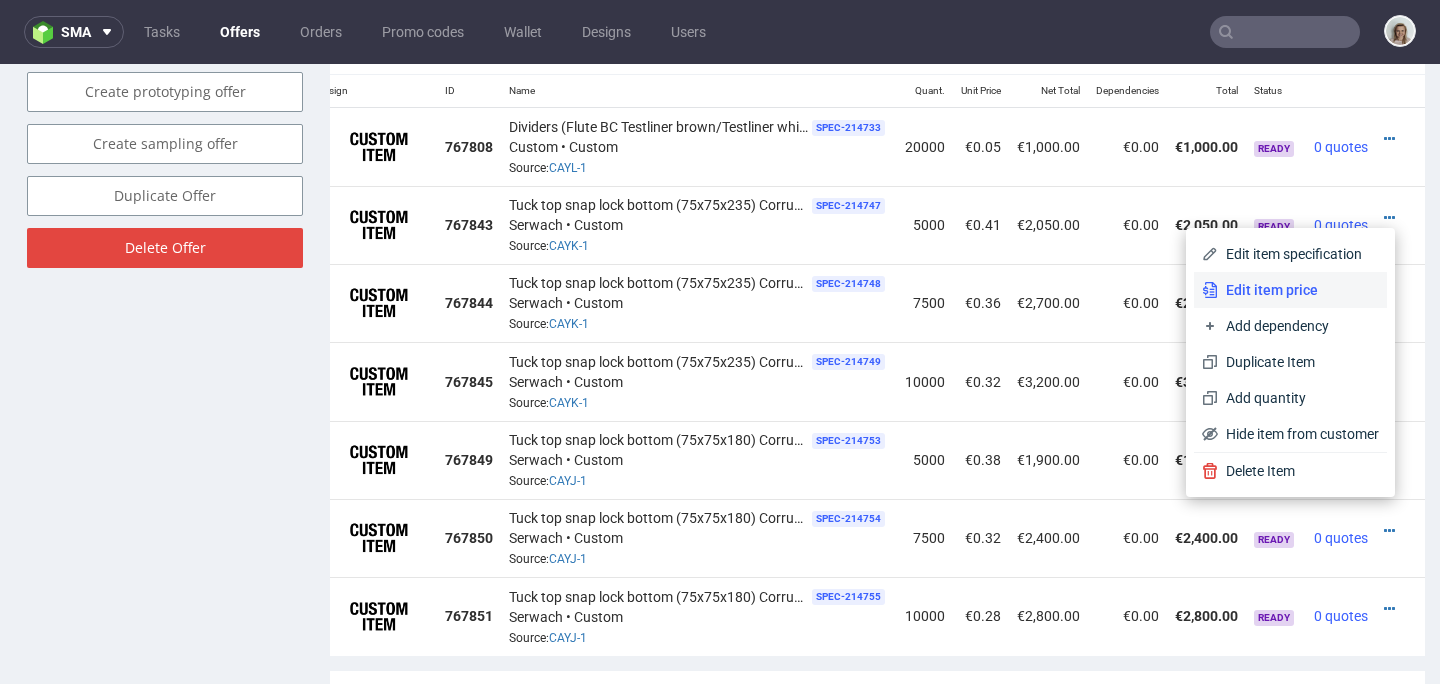 click on "Edit item price" at bounding box center (1298, 290) 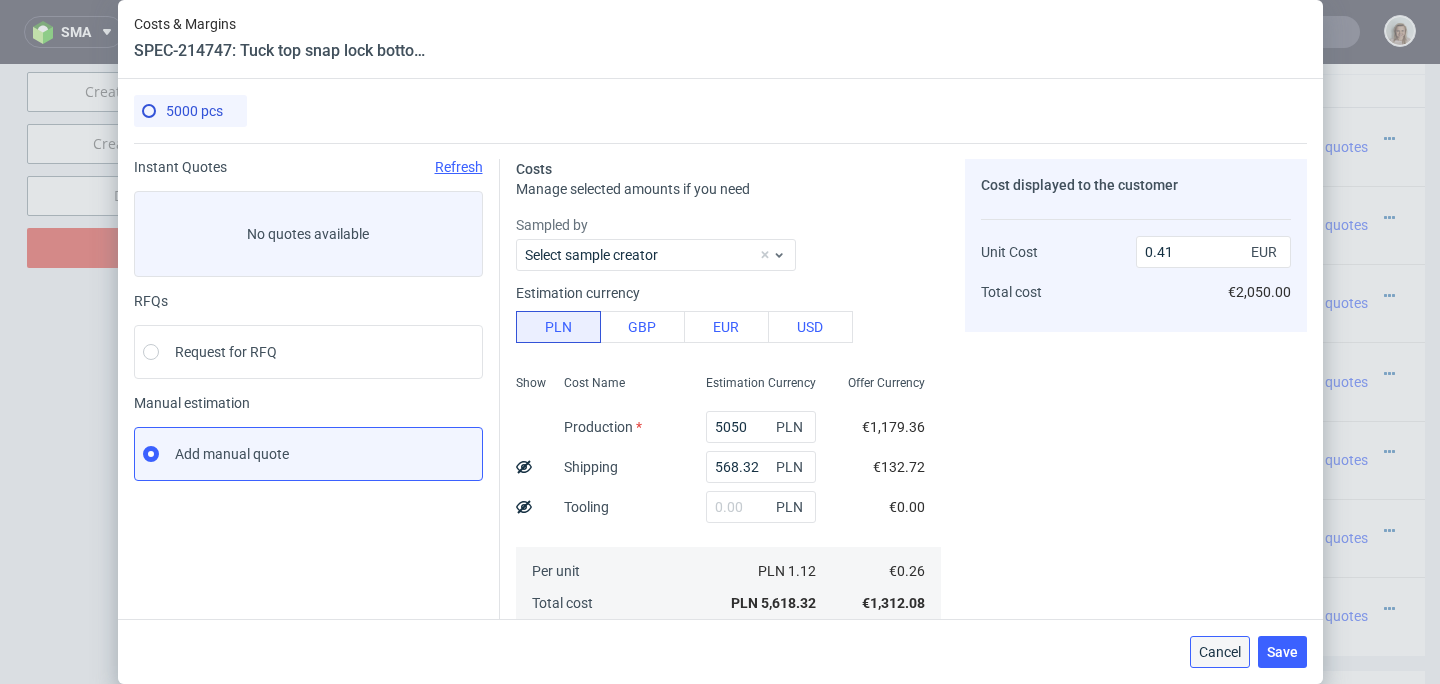 click on "Cancel" at bounding box center [1220, 652] 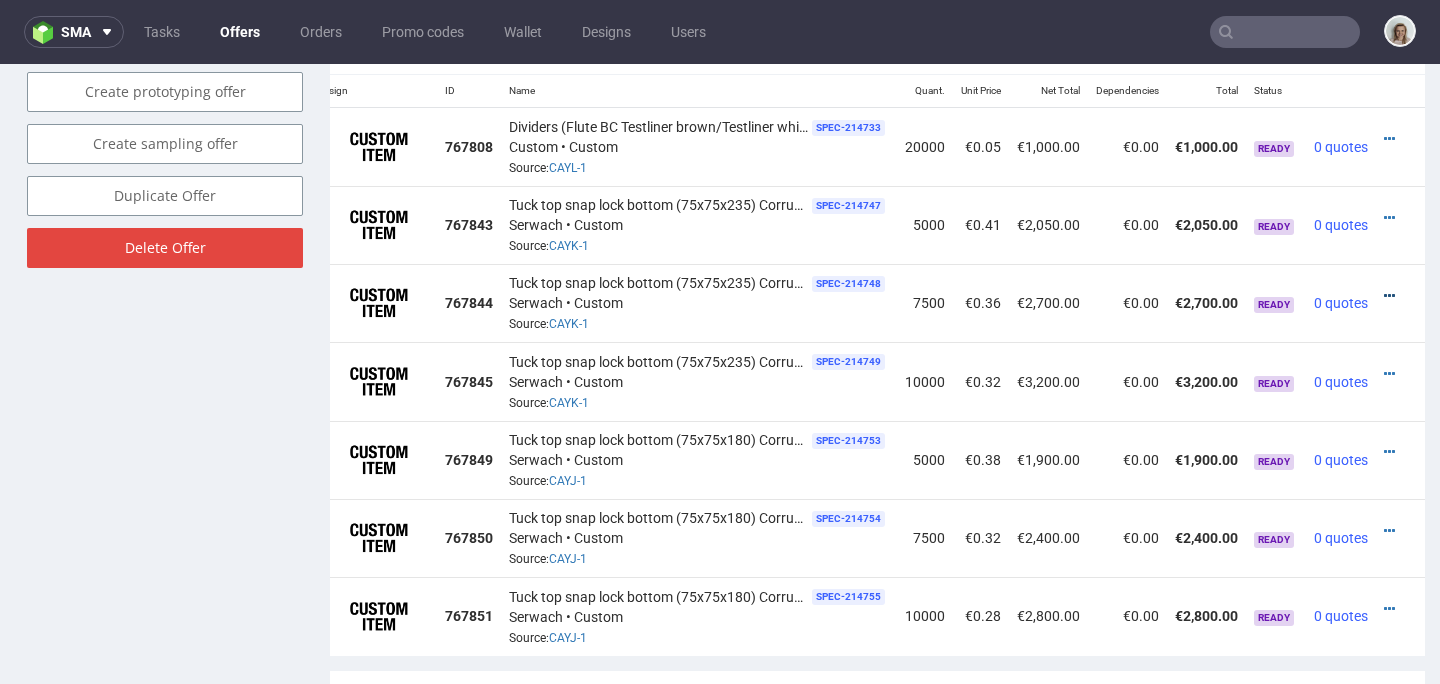 click at bounding box center (1389, 296) 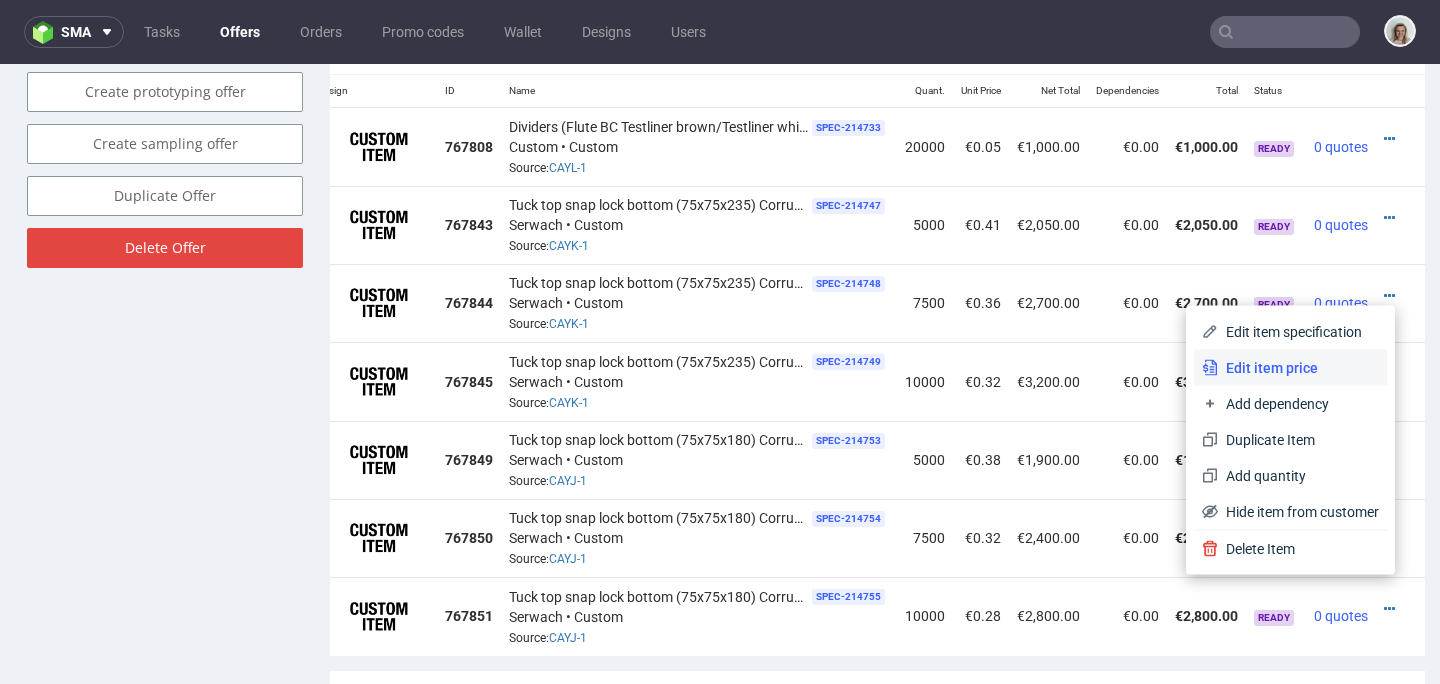 click on "Edit item price" at bounding box center (1298, 368) 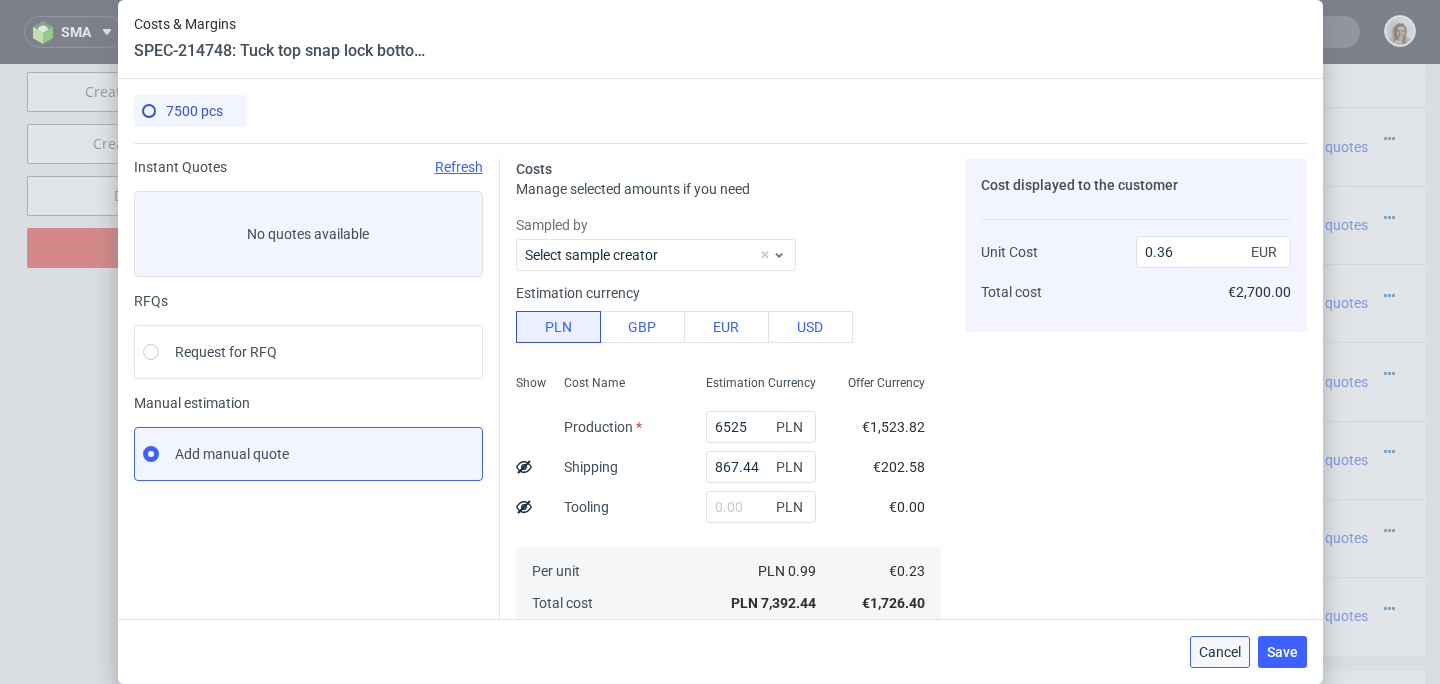 click on "Cancel" at bounding box center [1220, 652] 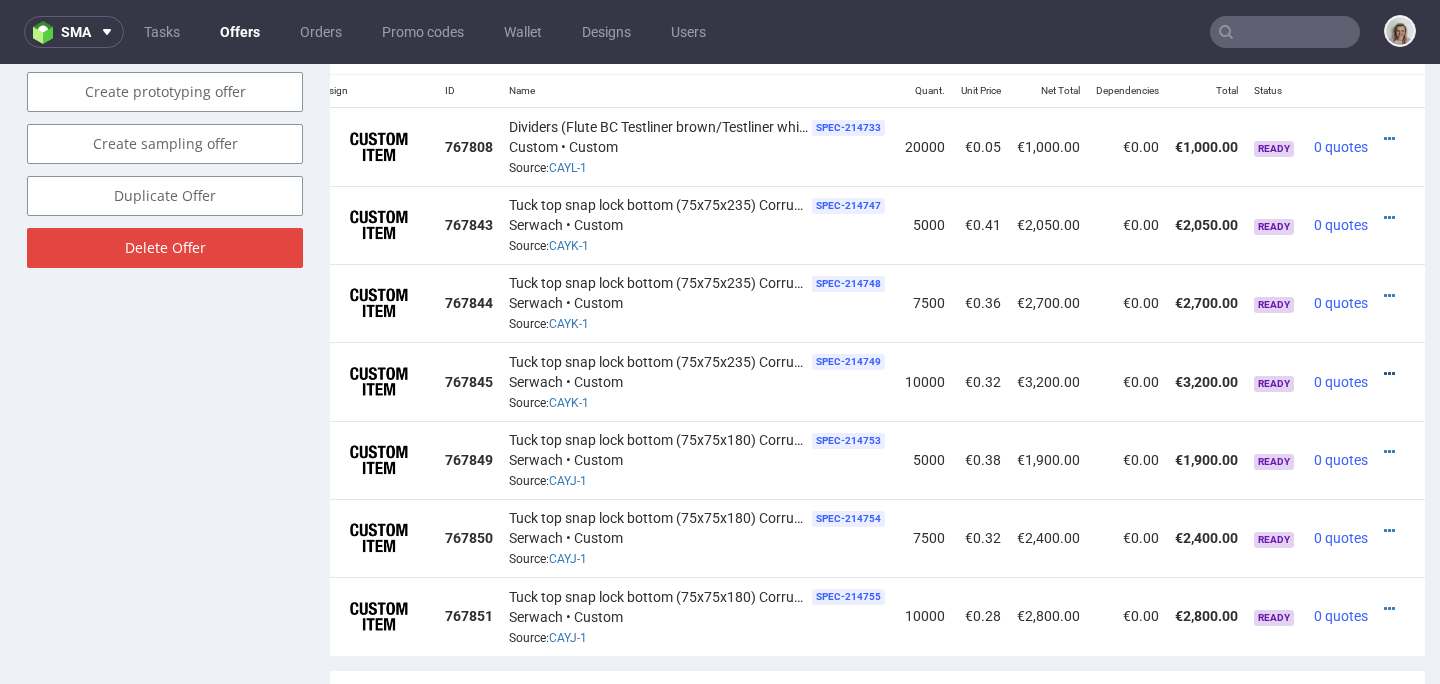 click at bounding box center [1389, 374] 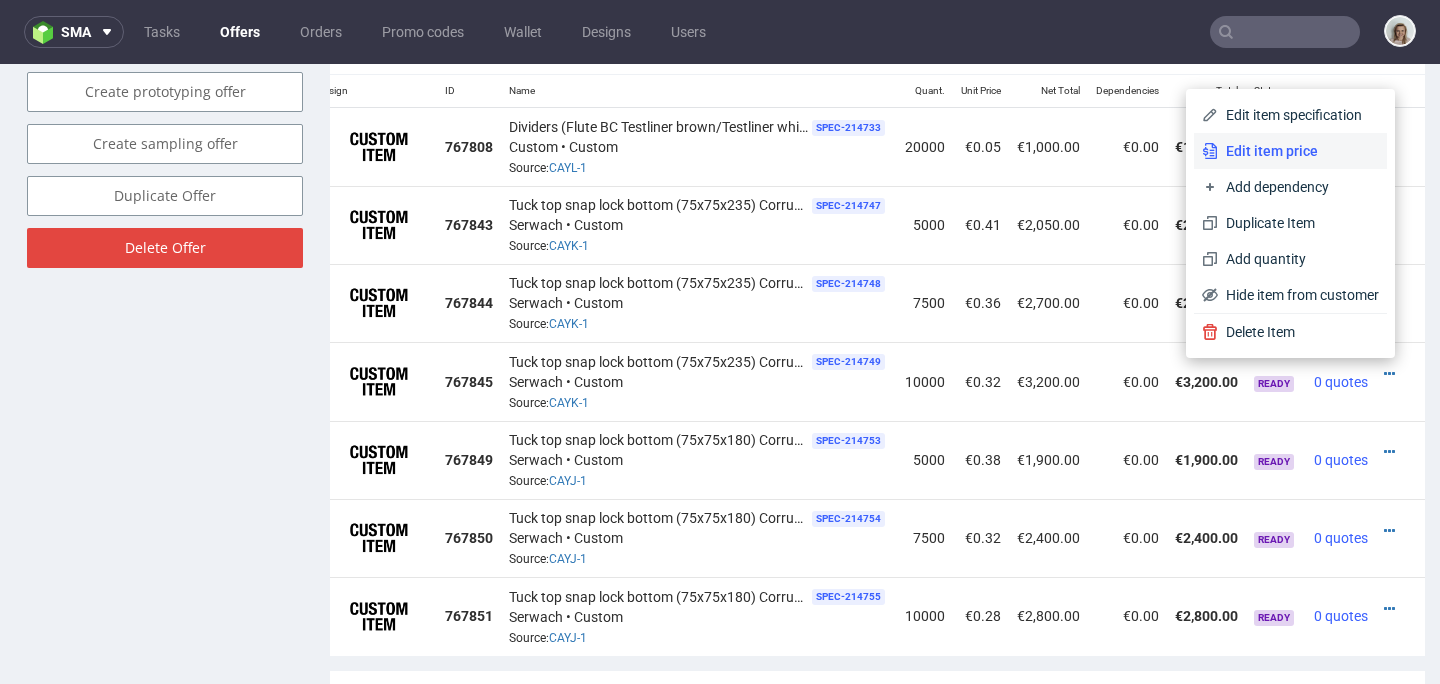 click on "Edit item price" at bounding box center [1290, 151] 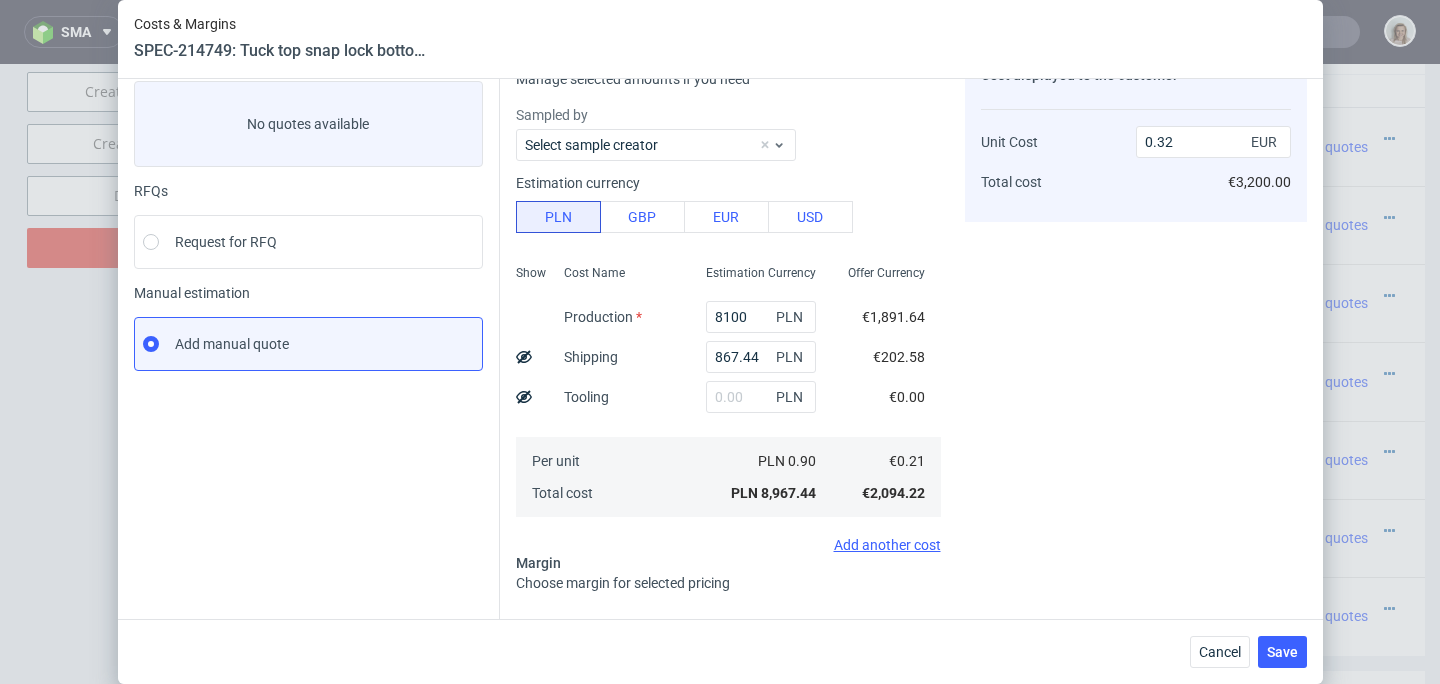 scroll, scrollTop: 288, scrollLeft: 0, axis: vertical 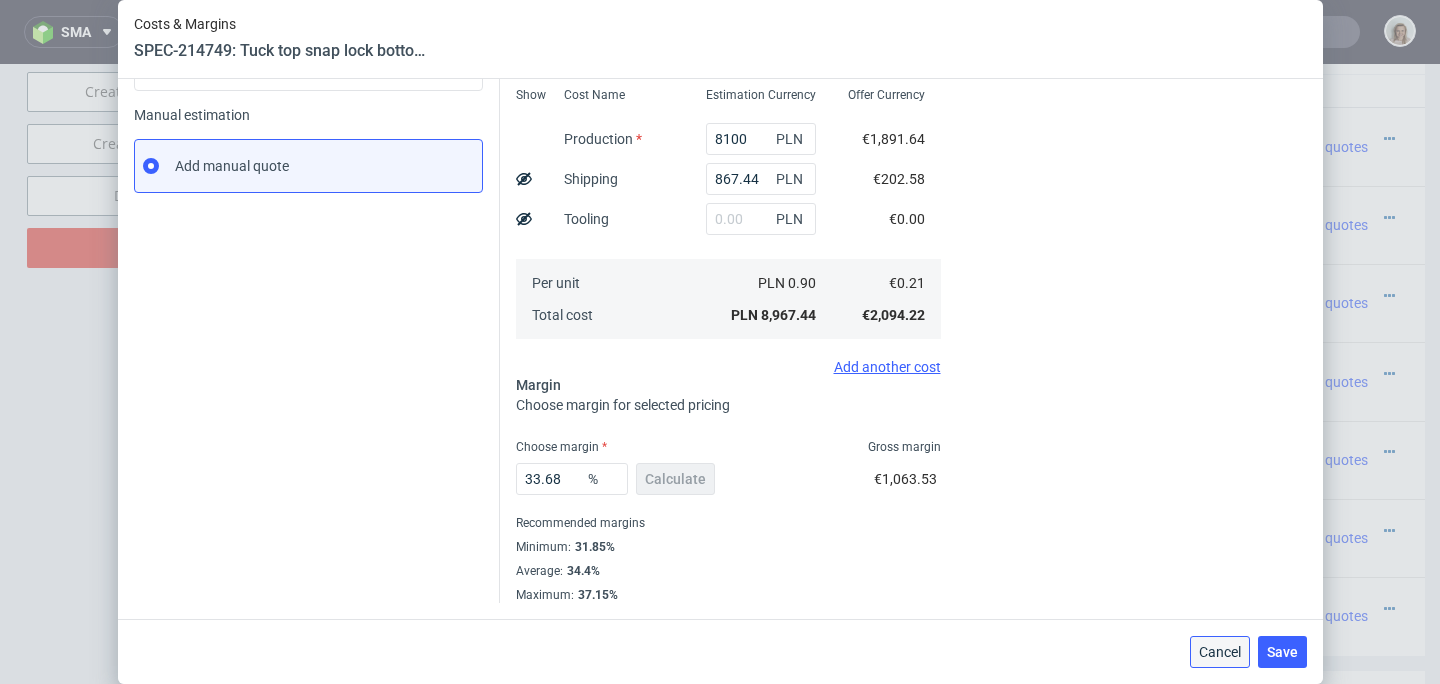 click on "Cancel" at bounding box center [1220, 652] 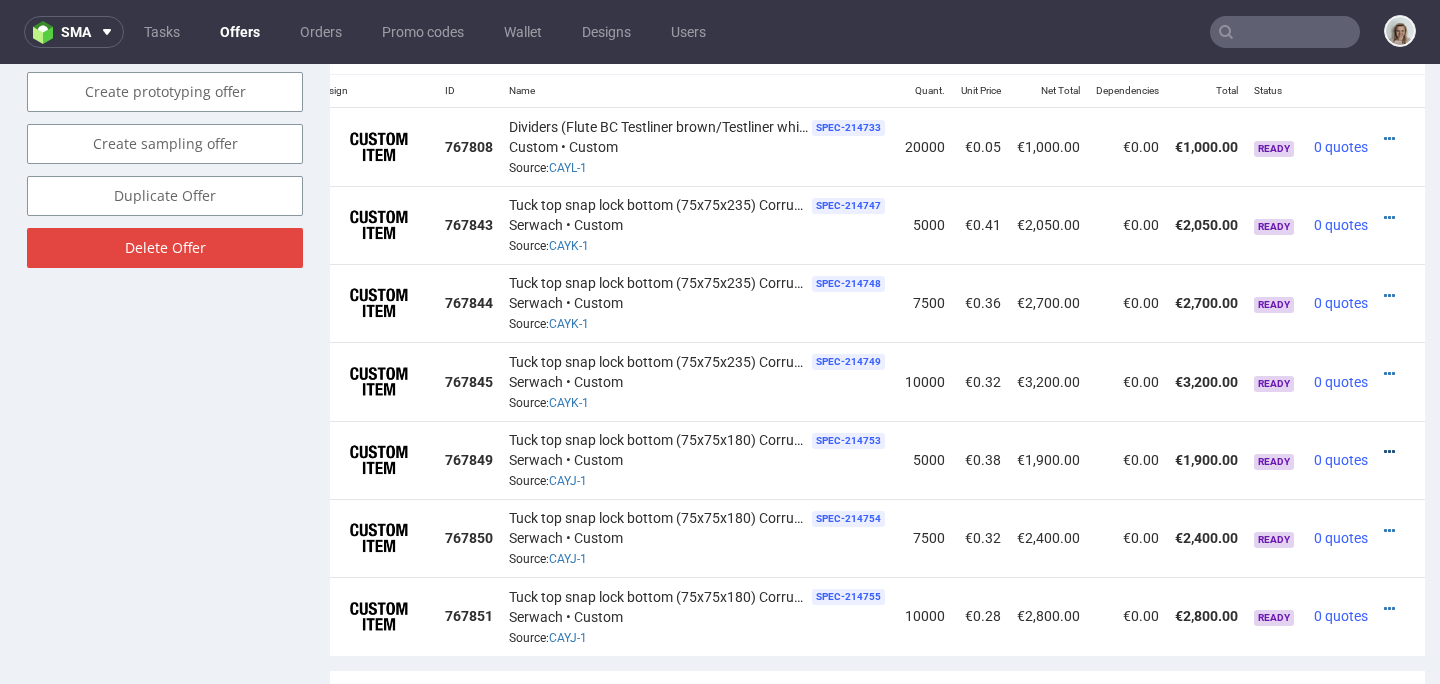 click at bounding box center [1389, 452] 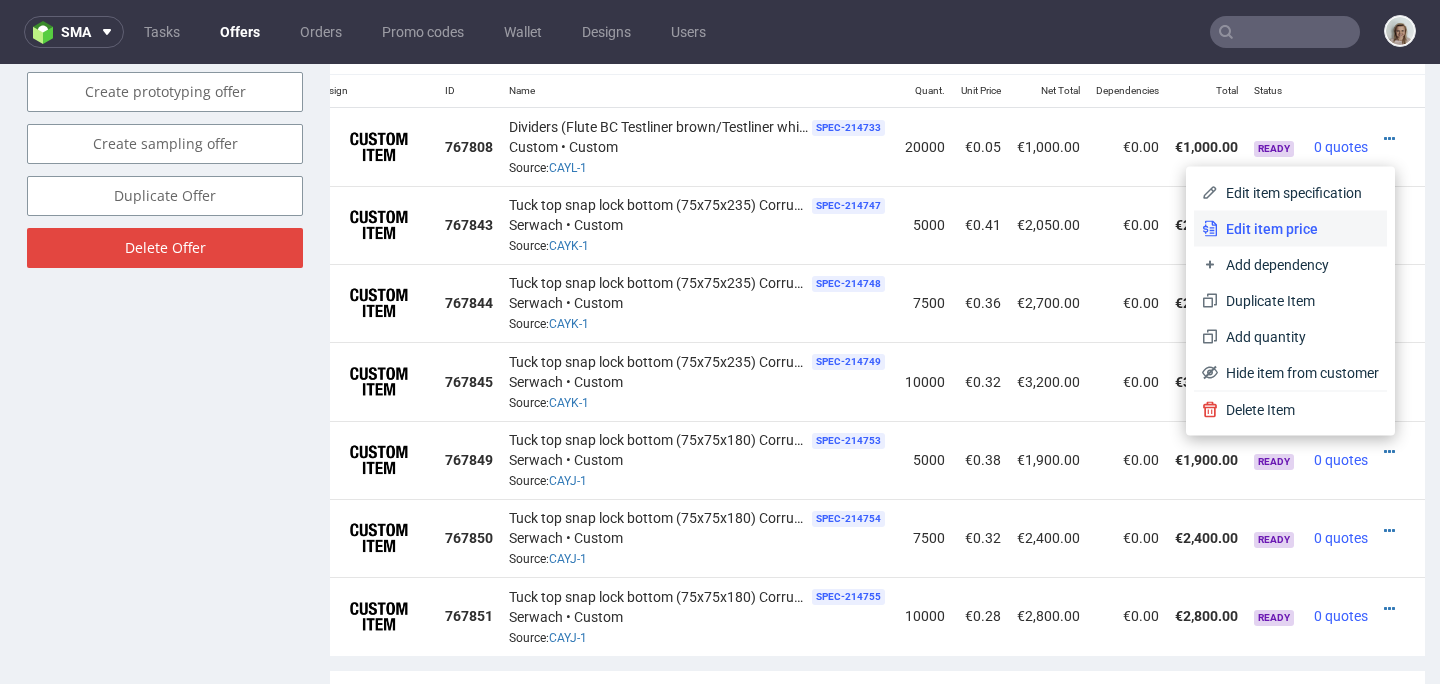 click on "Edit item price" at bounding box center (1298, 229) 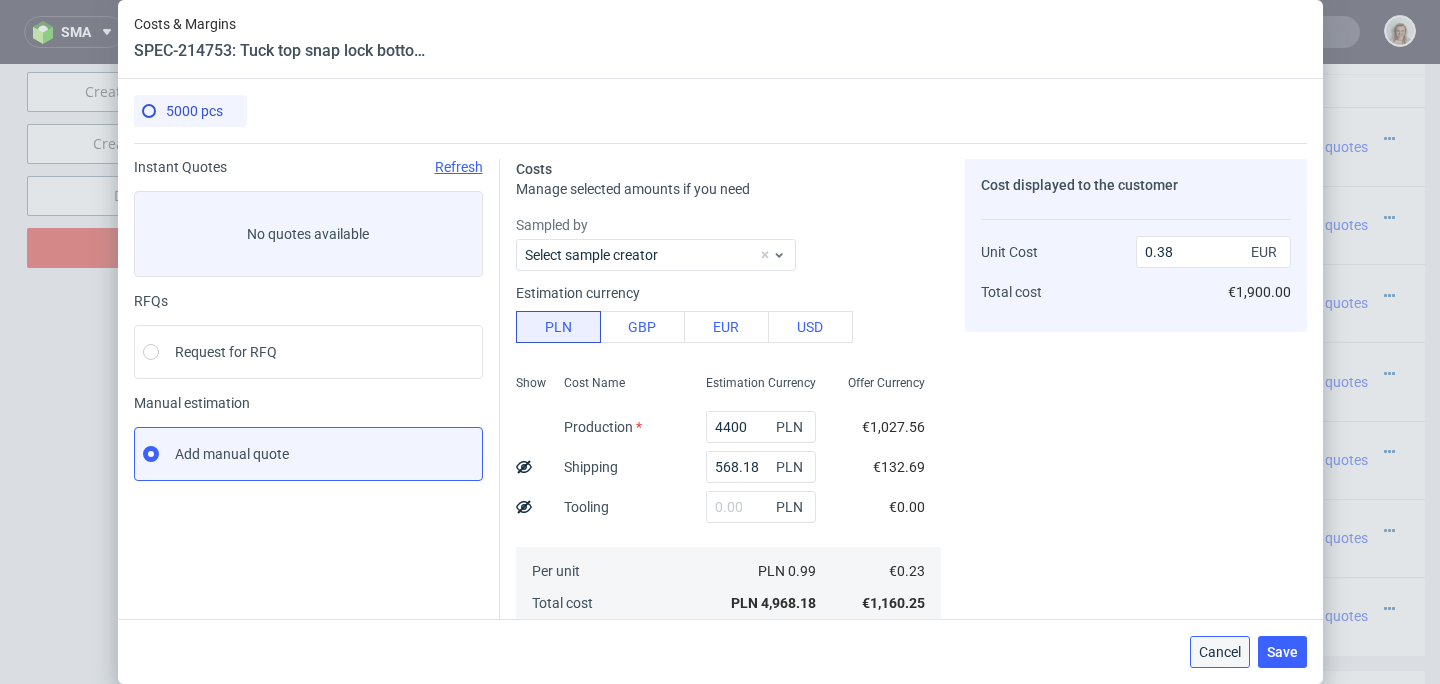click on "Cancel" at bounding box center [1220, 652] 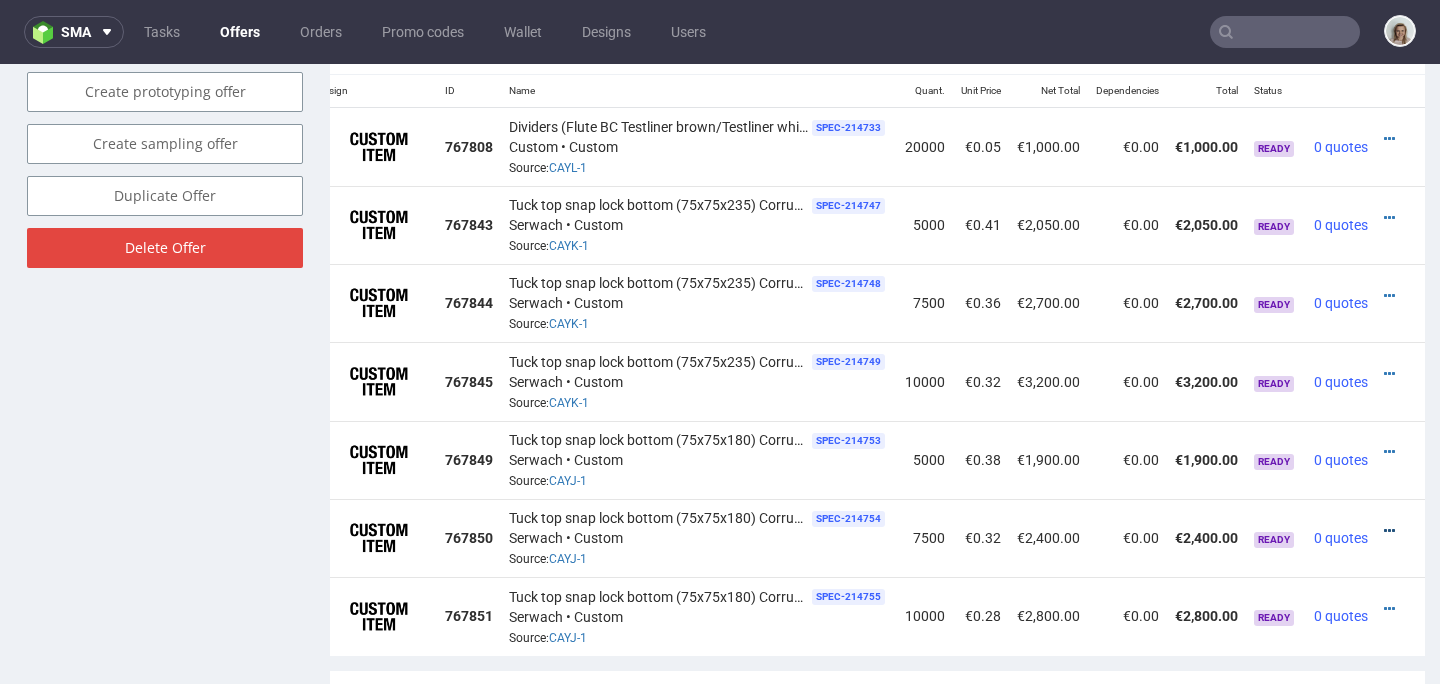 click at bounding box center (1389, 531) 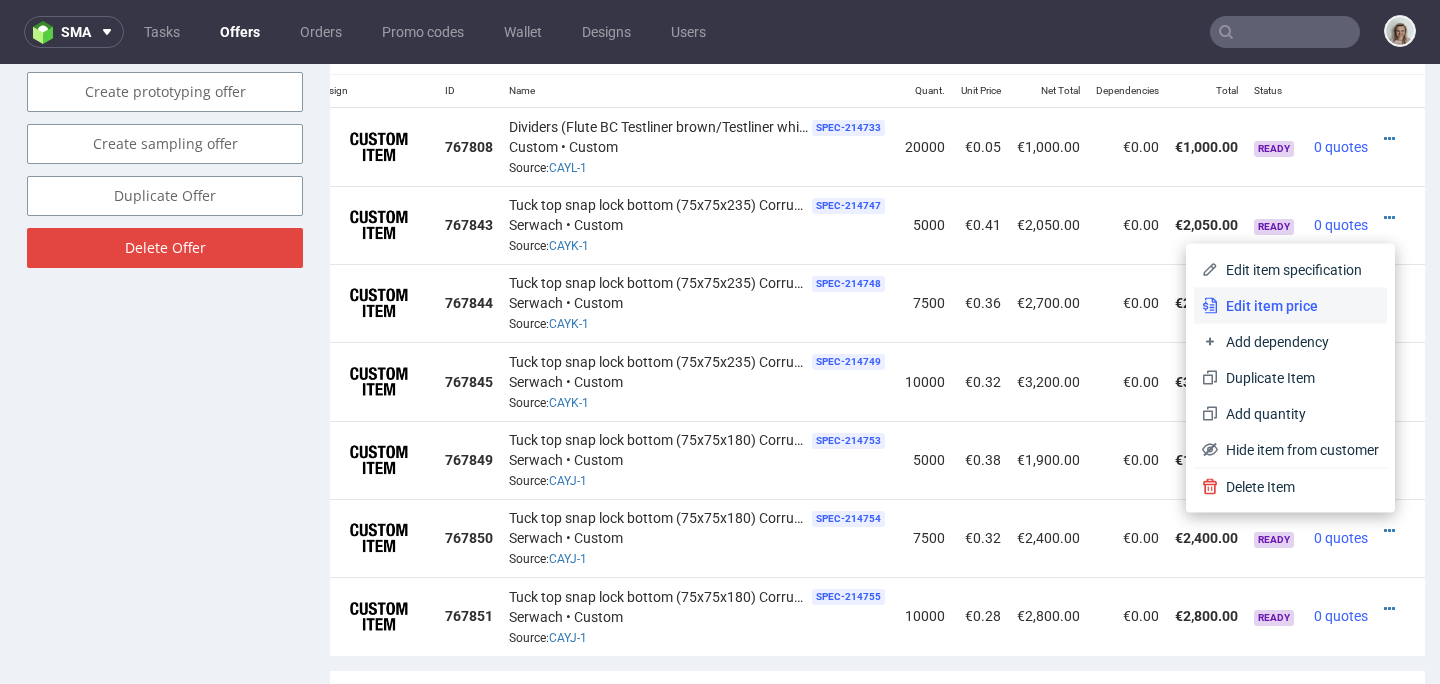 click on "Edit item price" at bounding box center [1298, 306] 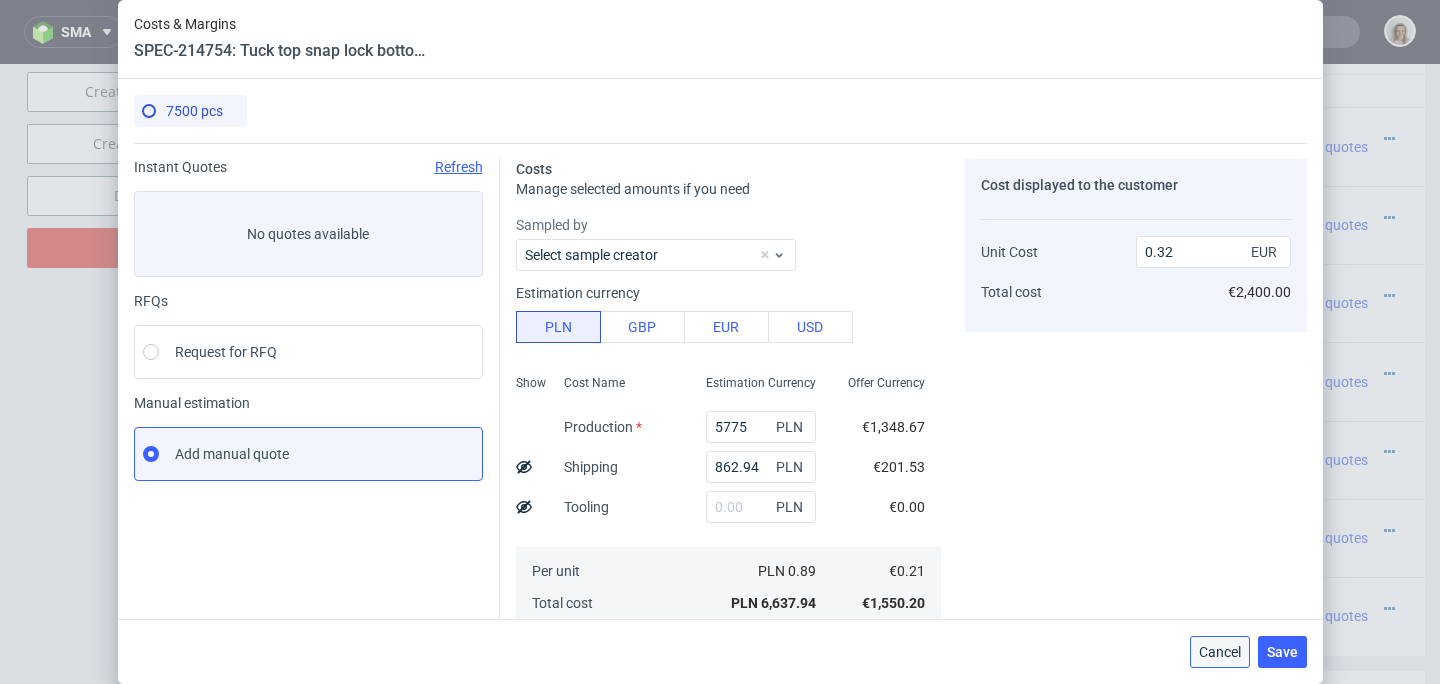 drag, startPoint x: 1232, startPoint y: 644, endPoint x: 1248, endPoint y: 557, distance: 88.45903 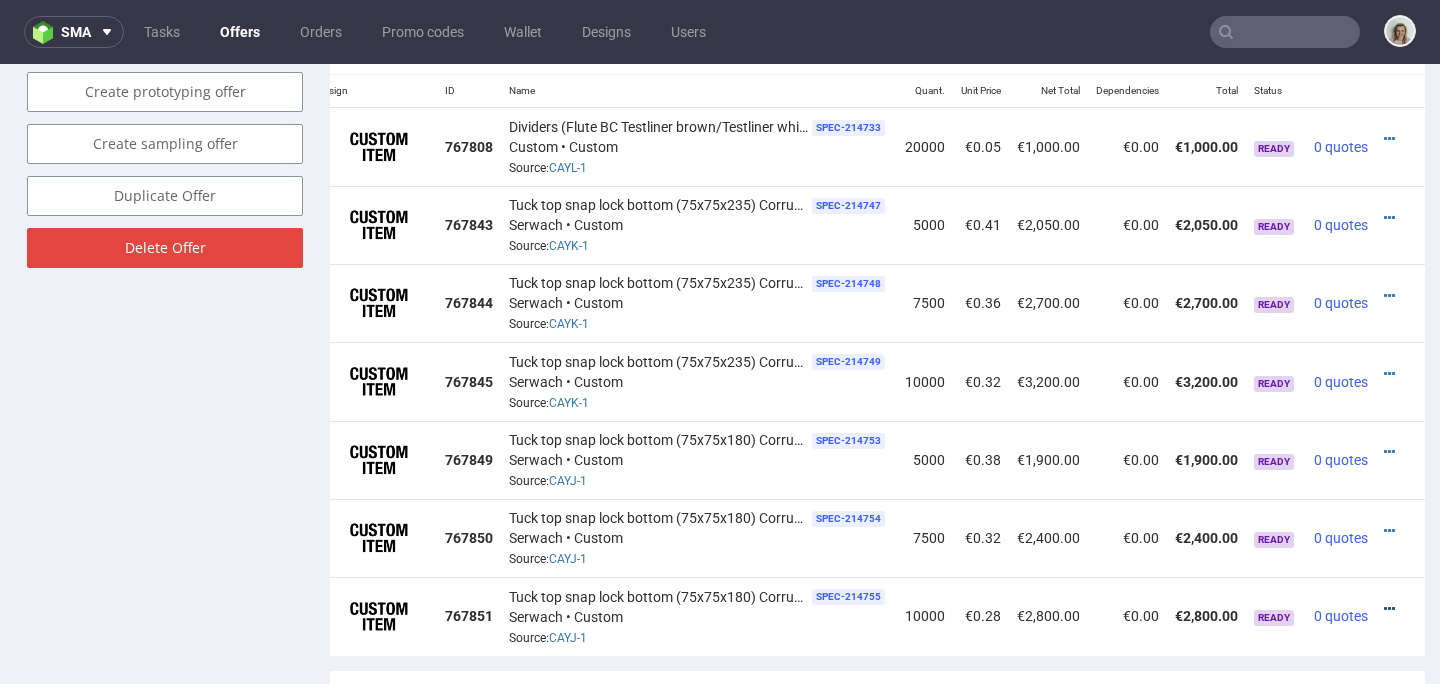 click at bounding box center [1389, 609] 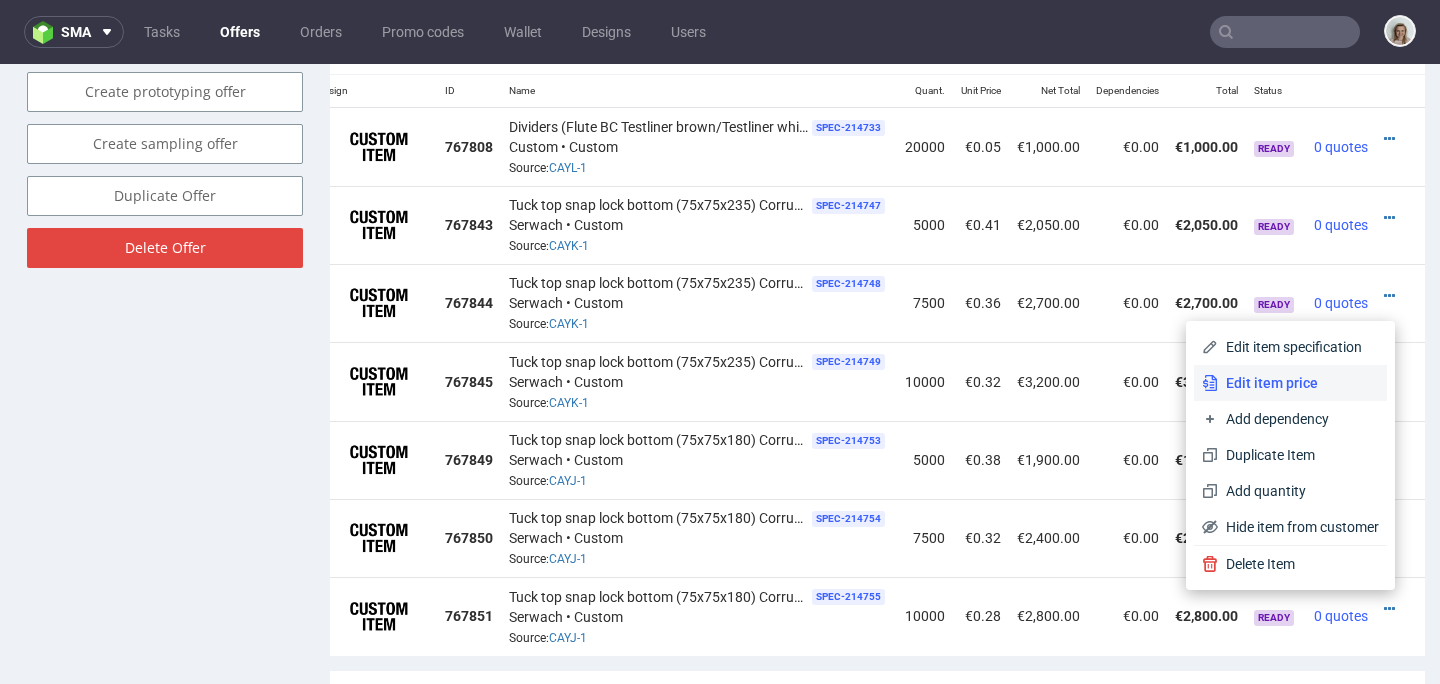 click on "Edit item price" at bounding box center [1298, 383] 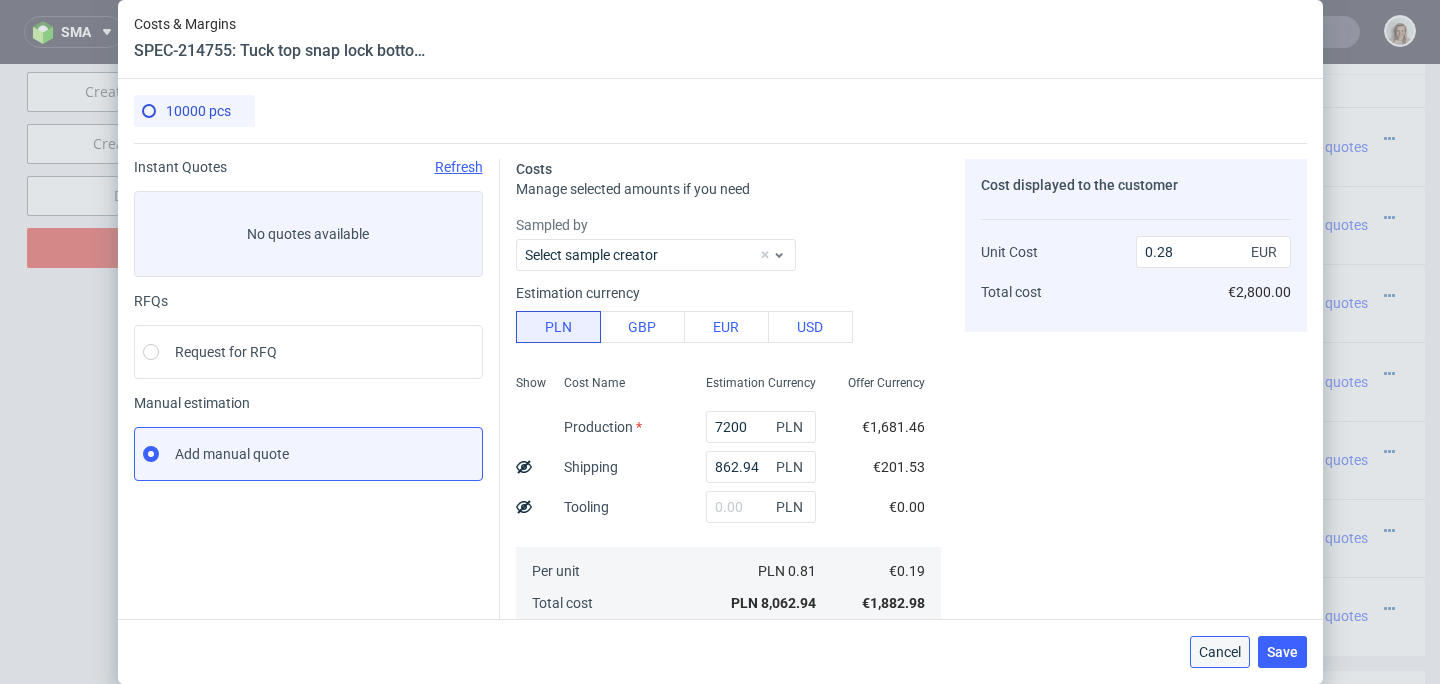 click on "Cancel" at bounding box center [1220, 652] 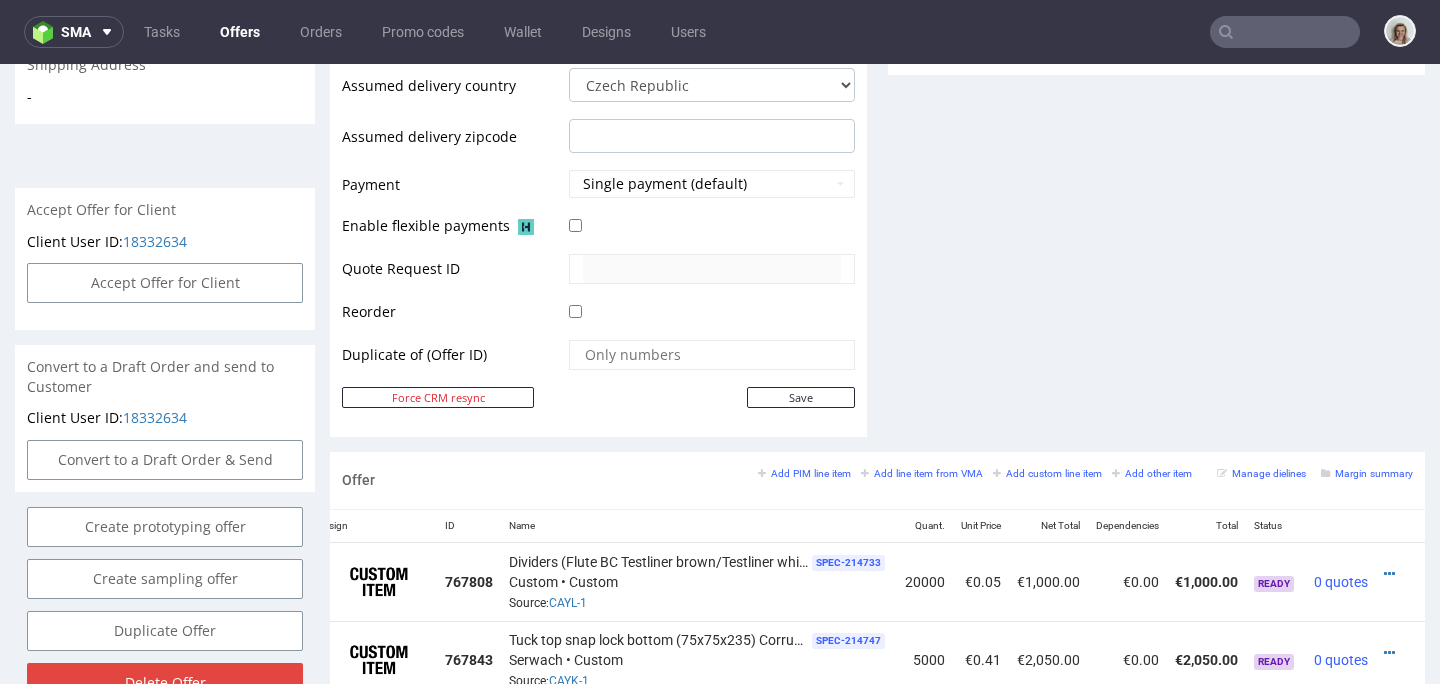 scroll, scrollTop: 0, scrollLeft: 0, axis: both 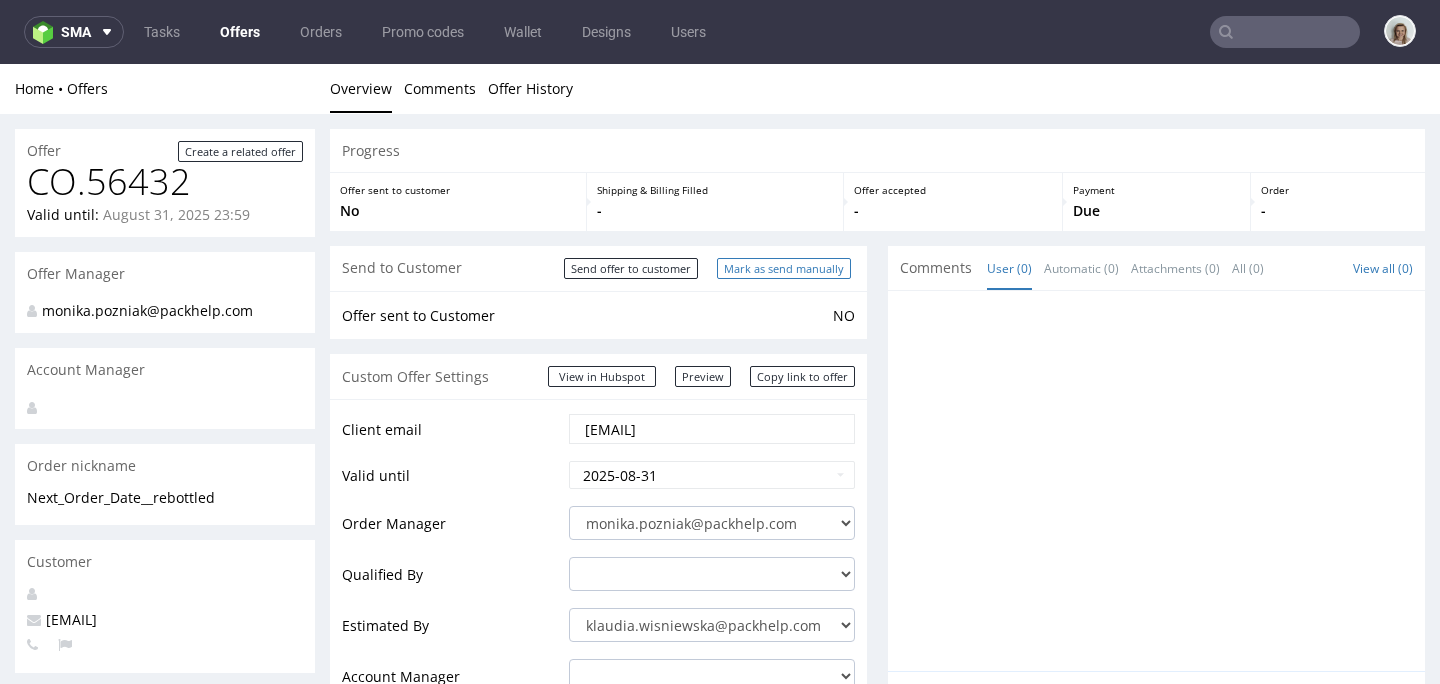 click on "Mark as send manually" at bounding box center (784, 268) 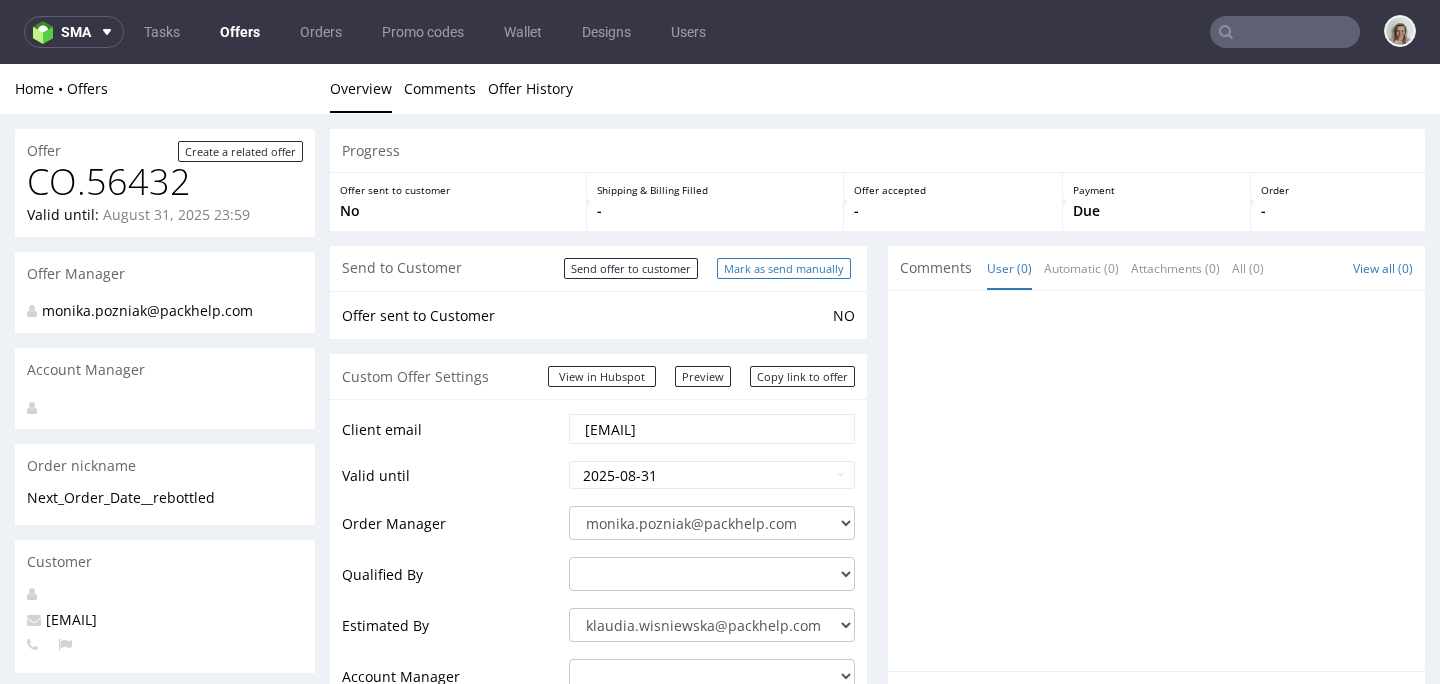 type on "In progress..." 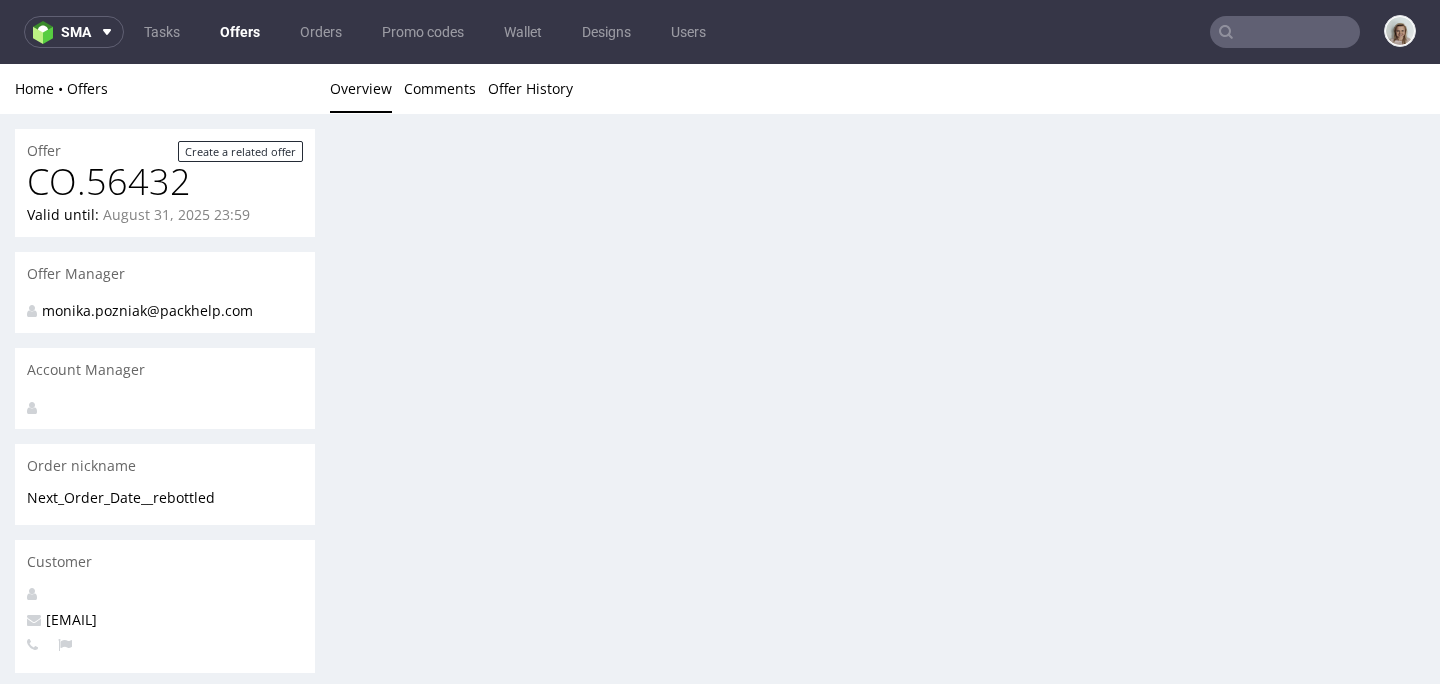 scroll, scrollTop: 0, scrollLeft: 0, axis: both 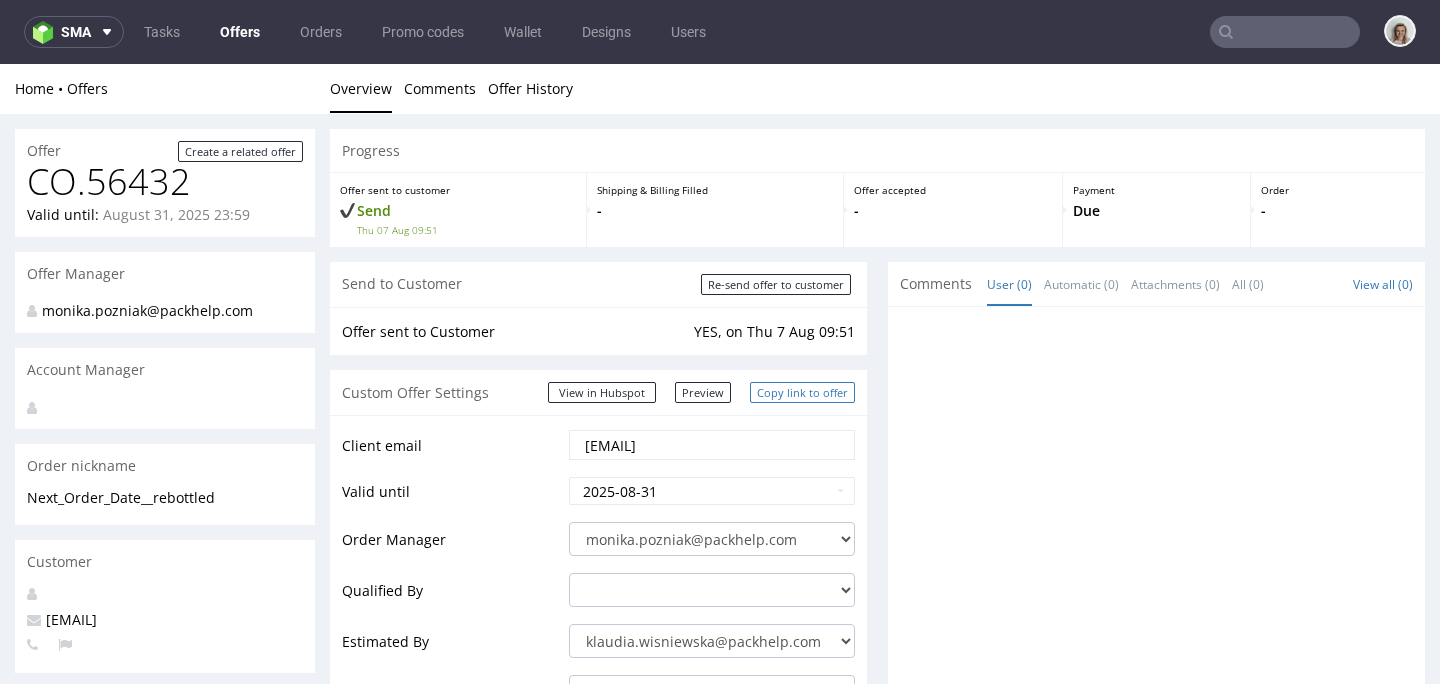 click on "Copy link to offer" at bounding box center (802, 392) 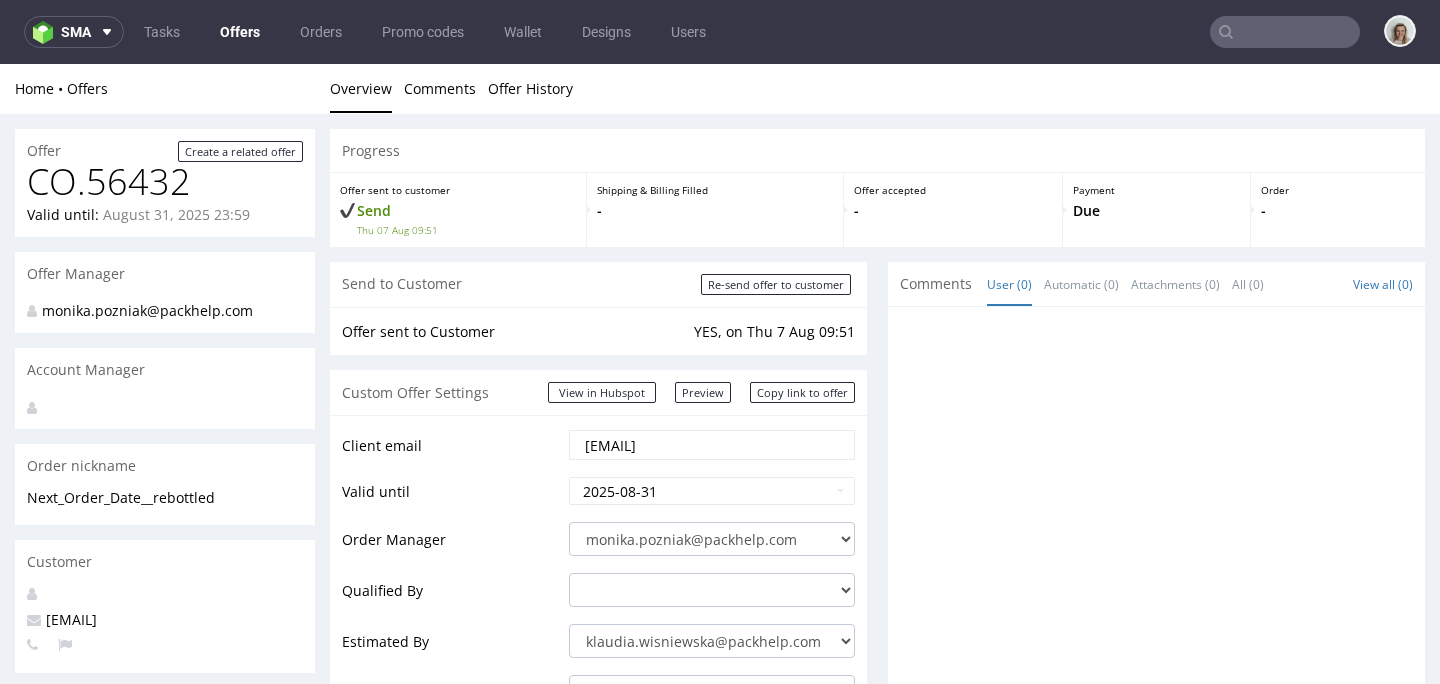 click at bounding box center (1162, 503) 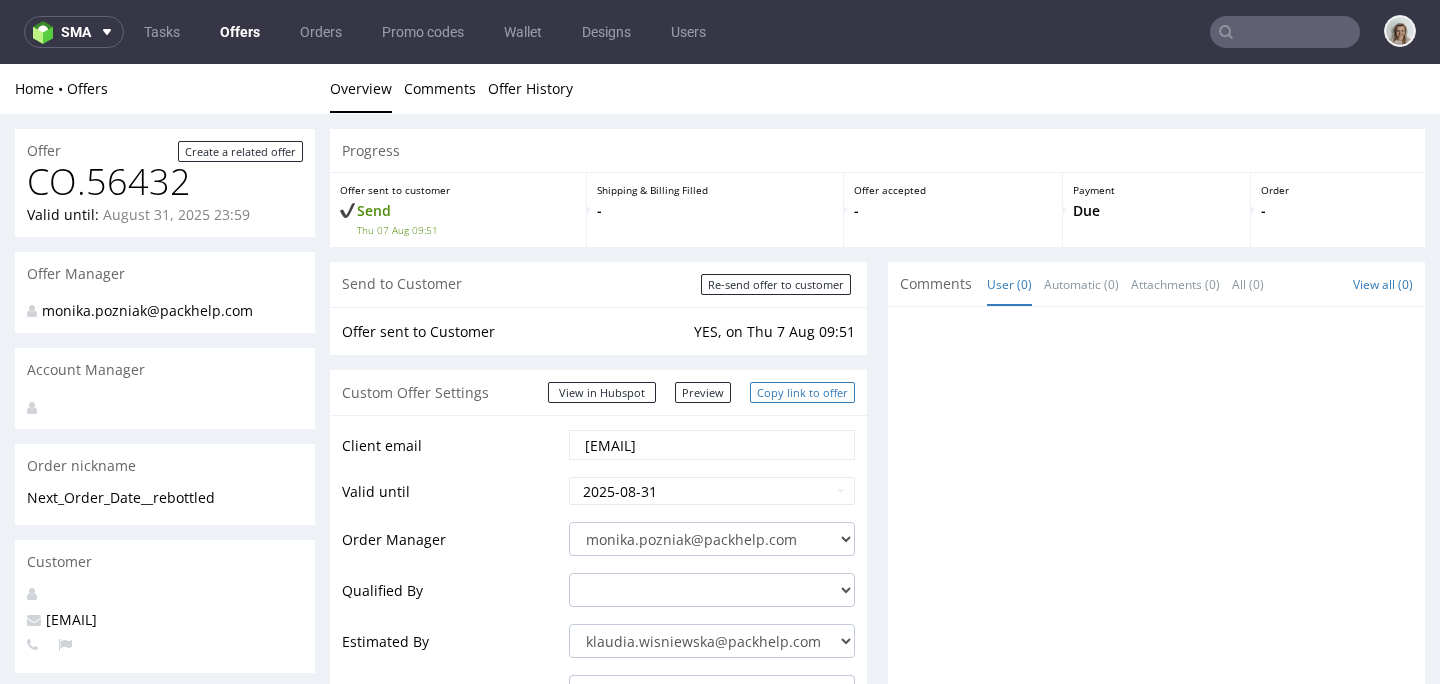 click on "Copy link to offer" at bounding box center (802, 392) 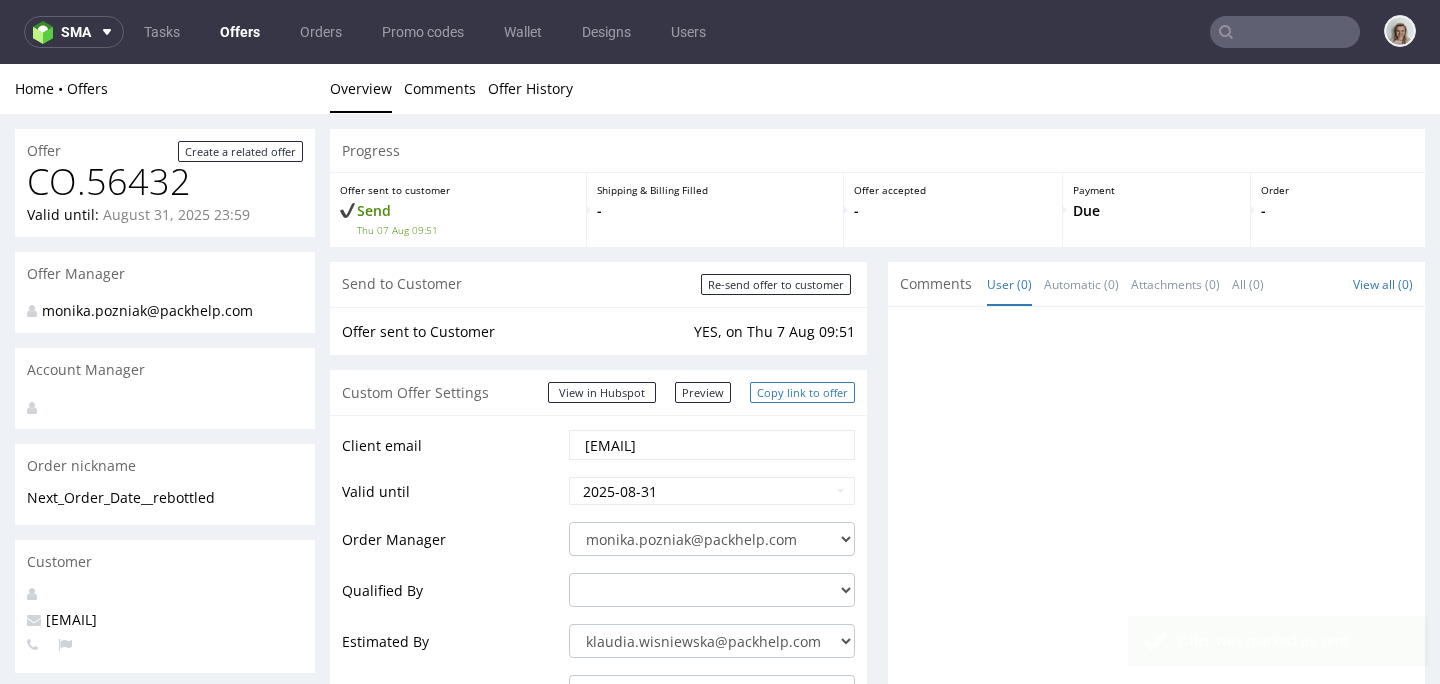 click on "Copy link to offer" at bounding box center (802, 392) 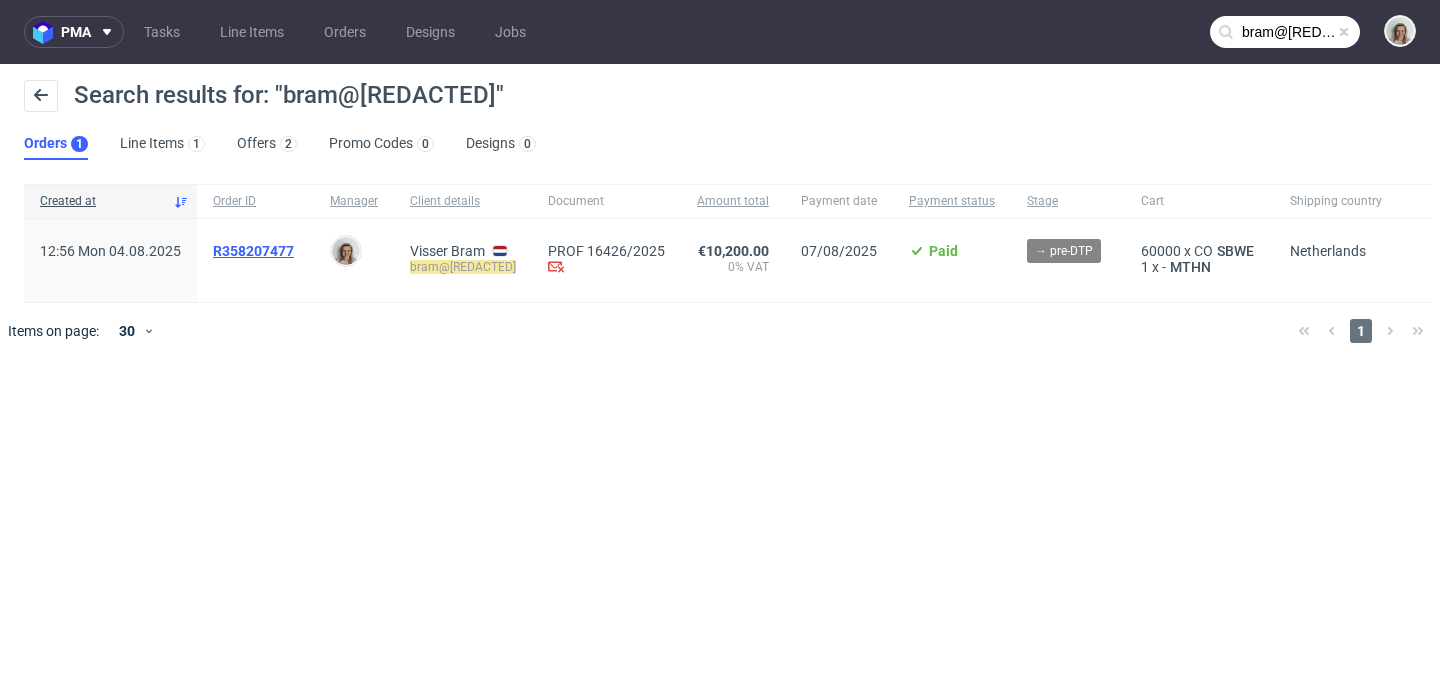 click on "R358207477" at bounding box center (253, 251) 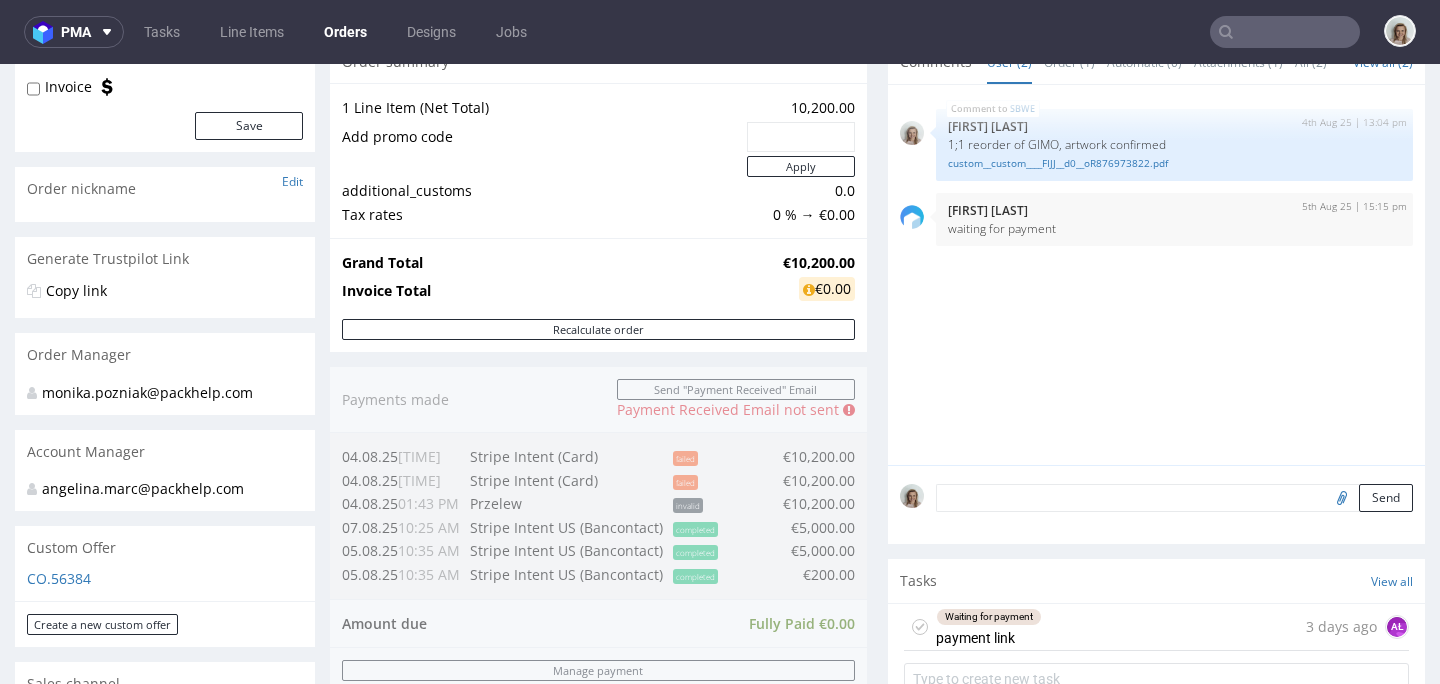 scroll, scrollTop: 0, scrollLeft: 0, axis: both 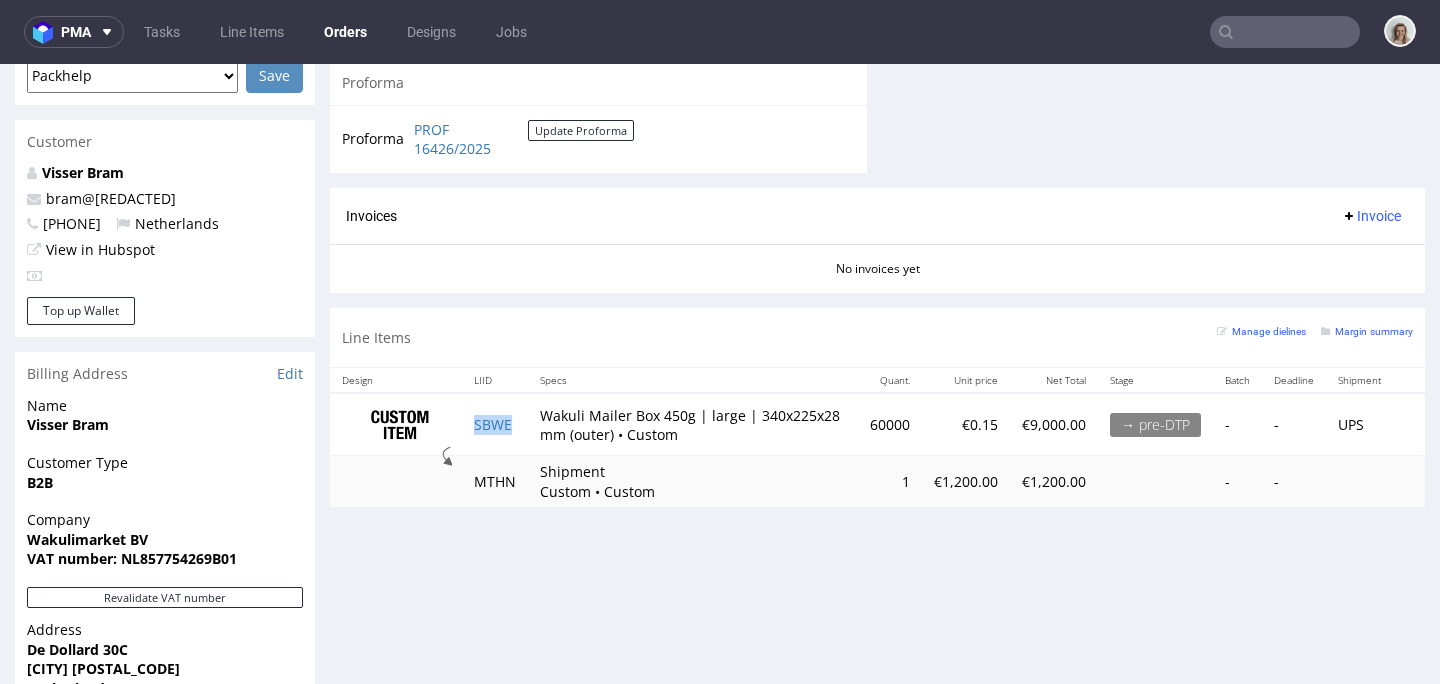 click on "SBWE" at bounding box center [495, 424] 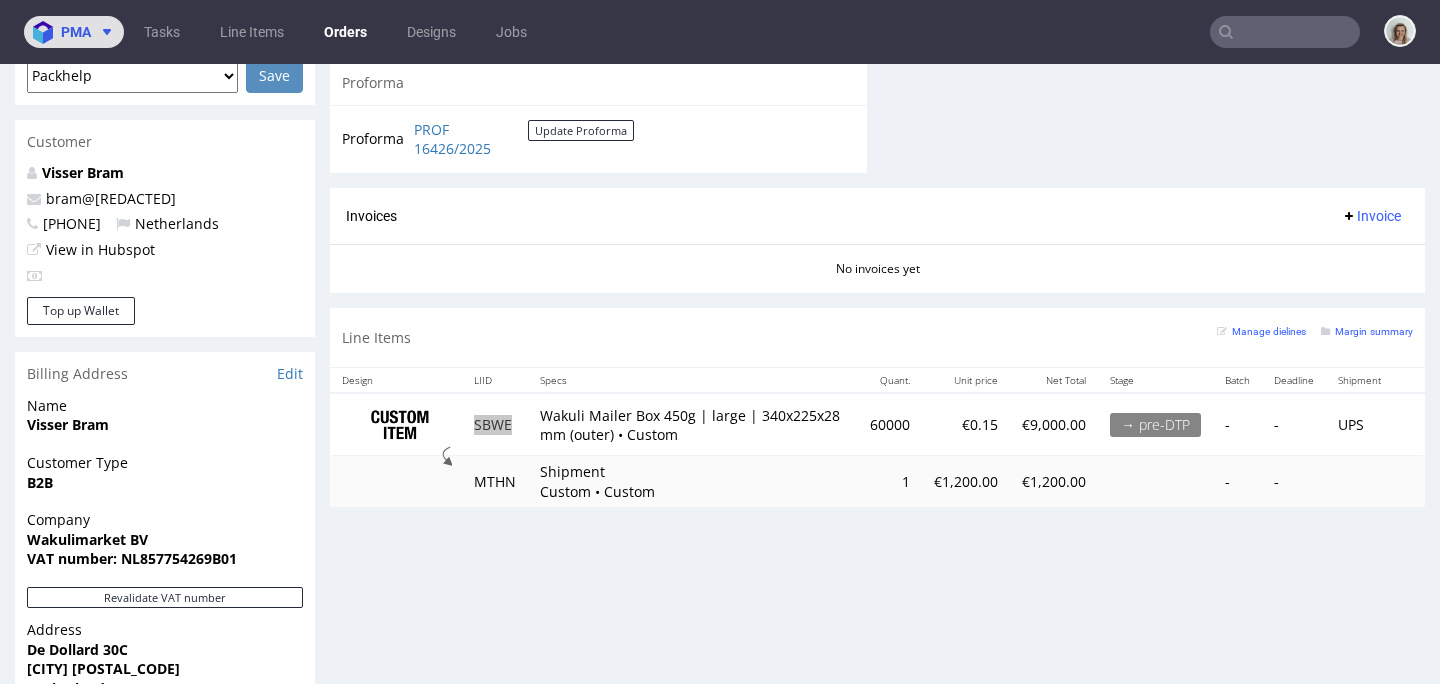 click on "pma" at bounding box center [76, 32] 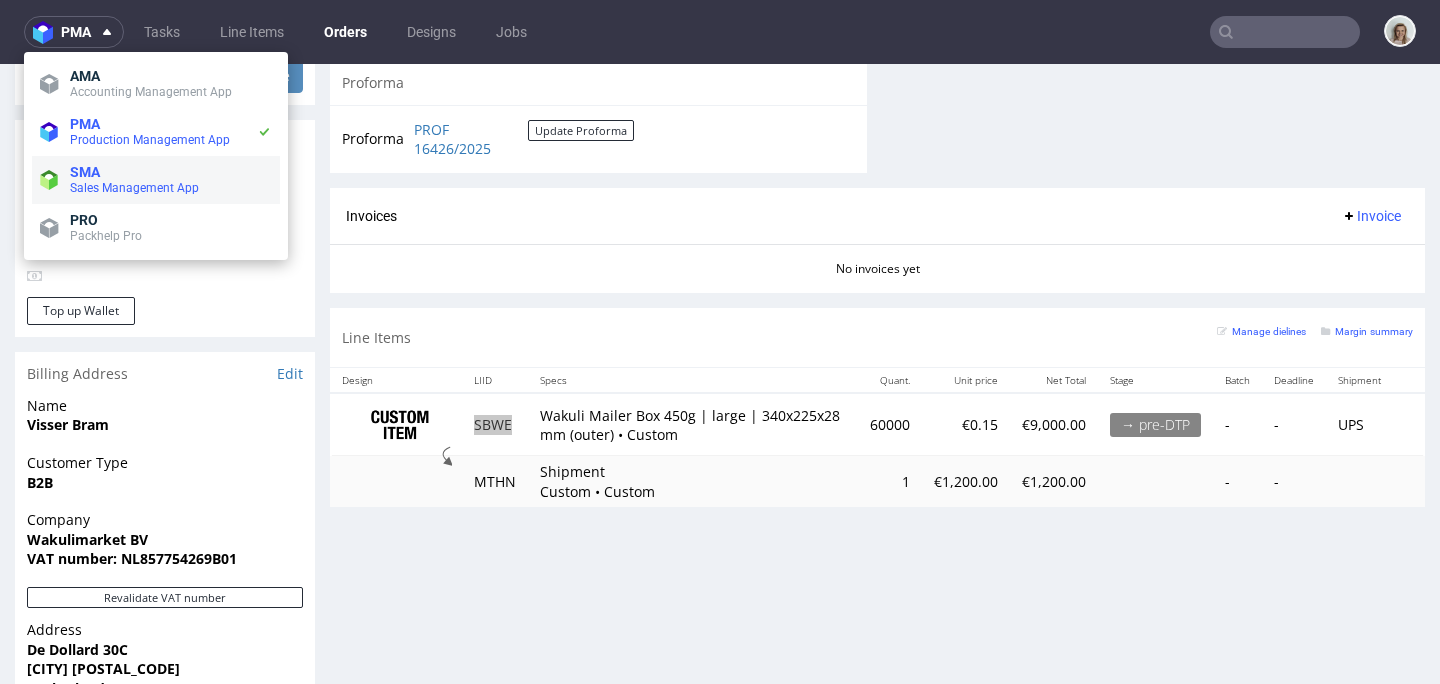 click on "SMA" at bounding box center (85, 172) 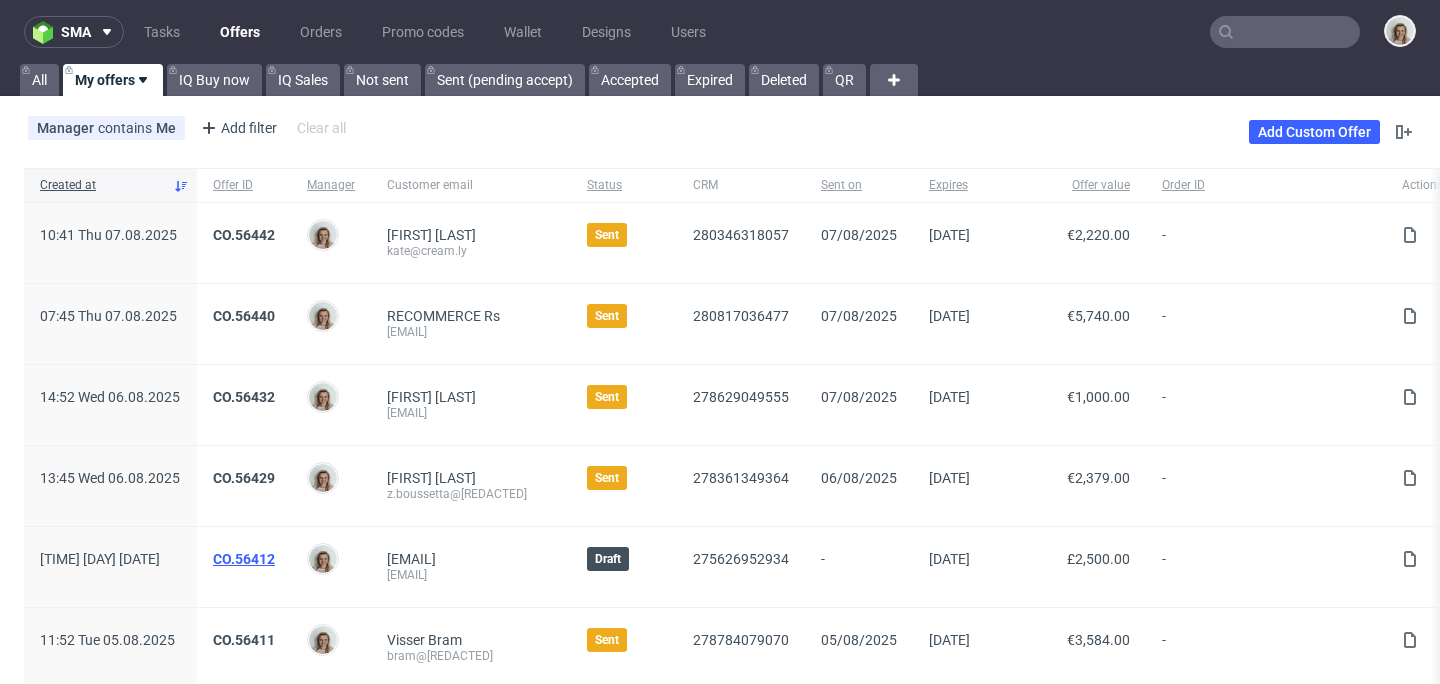 click on "CO.56412" at bounding box center [244, 559] 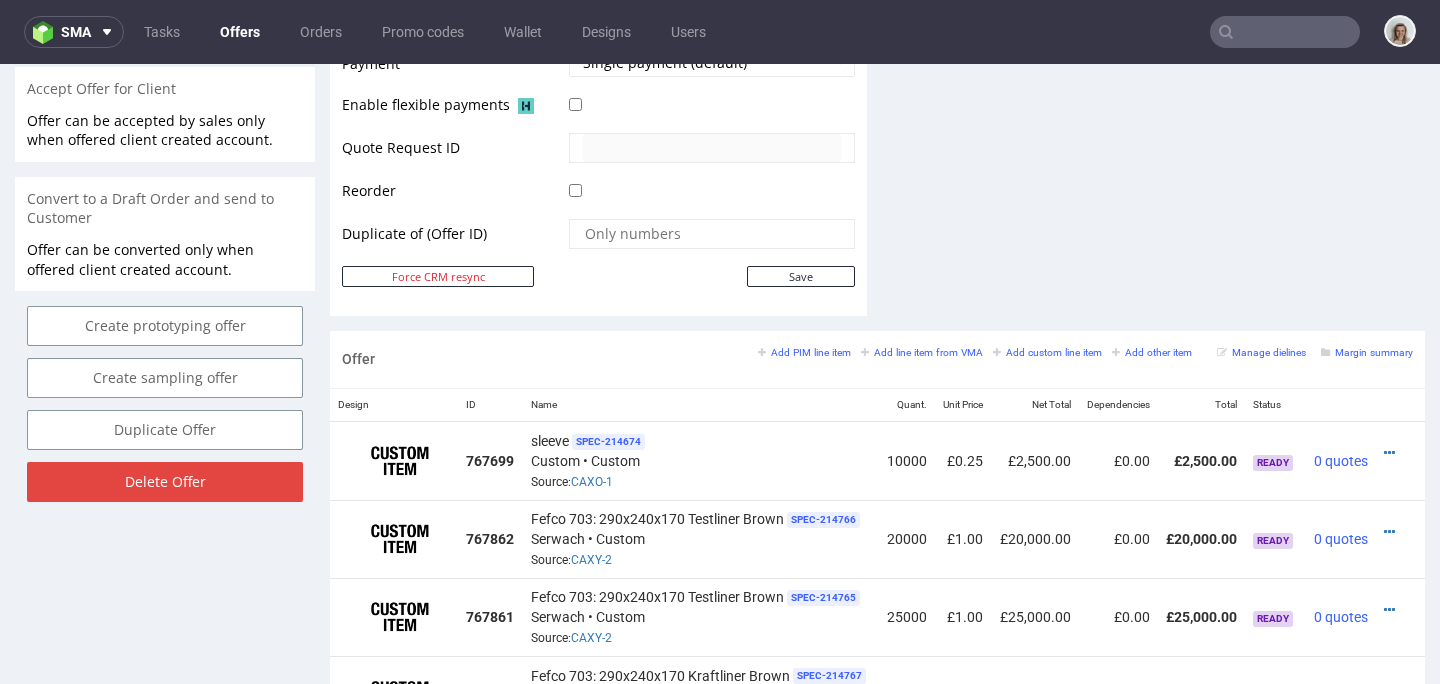 scroll, scrollTop: 913, scrollLeft: 0, axis: vertical 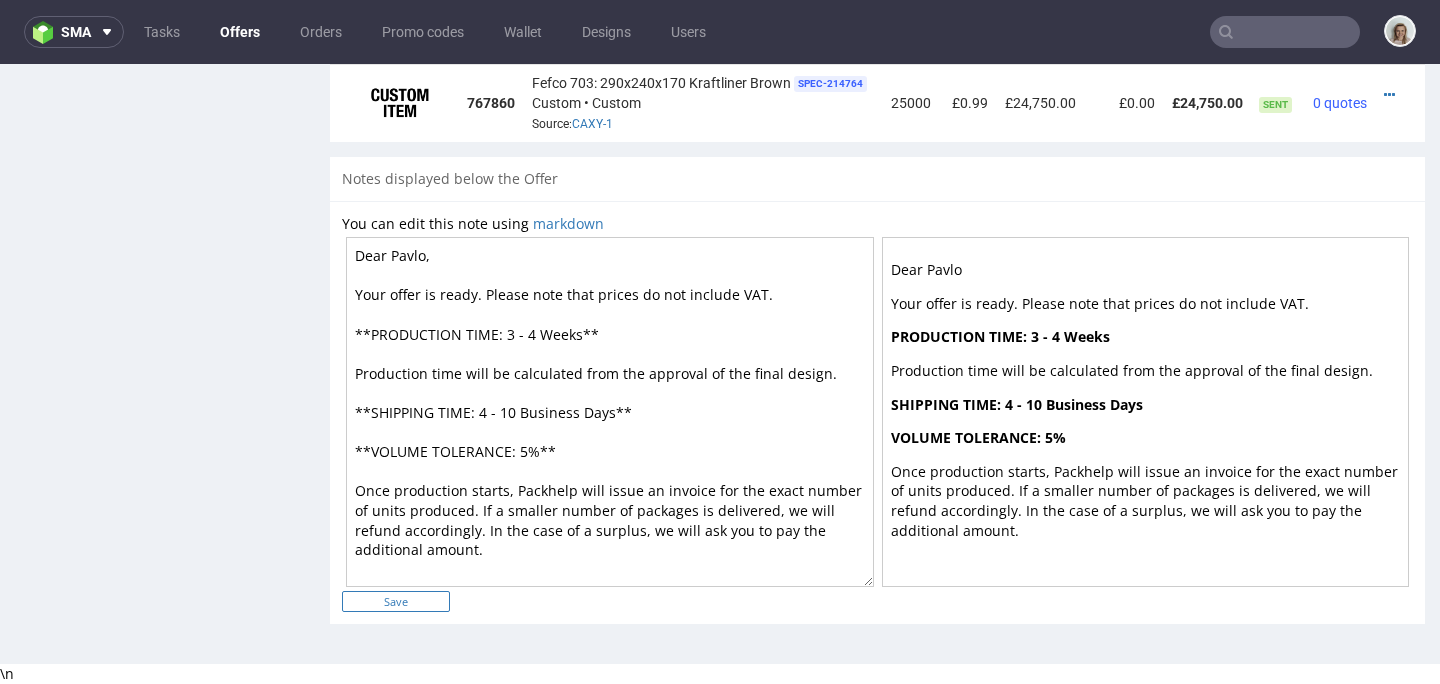type on "Dear Pavlo,
Your offer is ready. Please note that prices do not include VAT.
**PRODUCTION TIME: 3 - 4 Weeks**
Production time will be calculated from the approval of the final design.
**SHIPPING TIME: 4 - 10 Business Days**
**VOLUME TOLERANCE: 5%**
Once production starts, Packhelp will issue an invoice for the exact number of units produced. If a smaller number of packages is delivered, we will refund accordingly. In the case of a surplus, we will ask you to pay the additional amount." 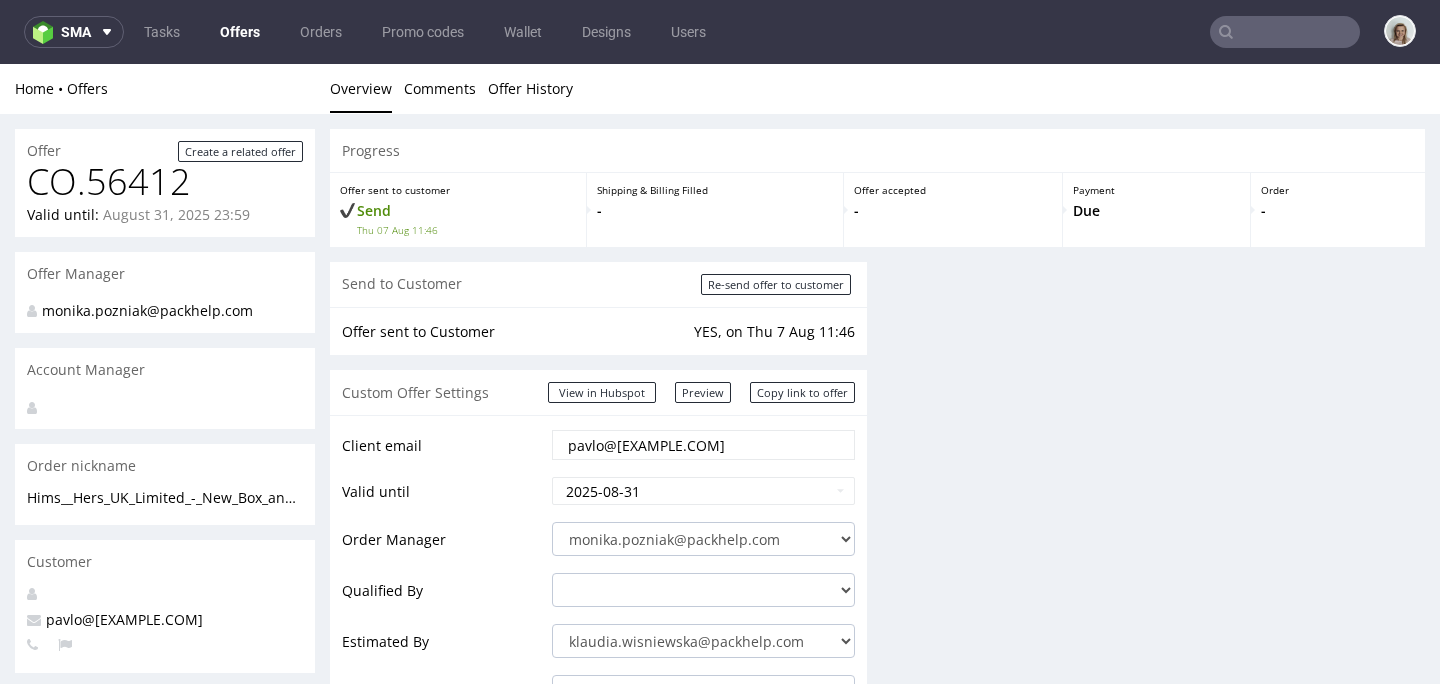 scroll, scrollTop: 0, scrollLeft: 0, axis: both 